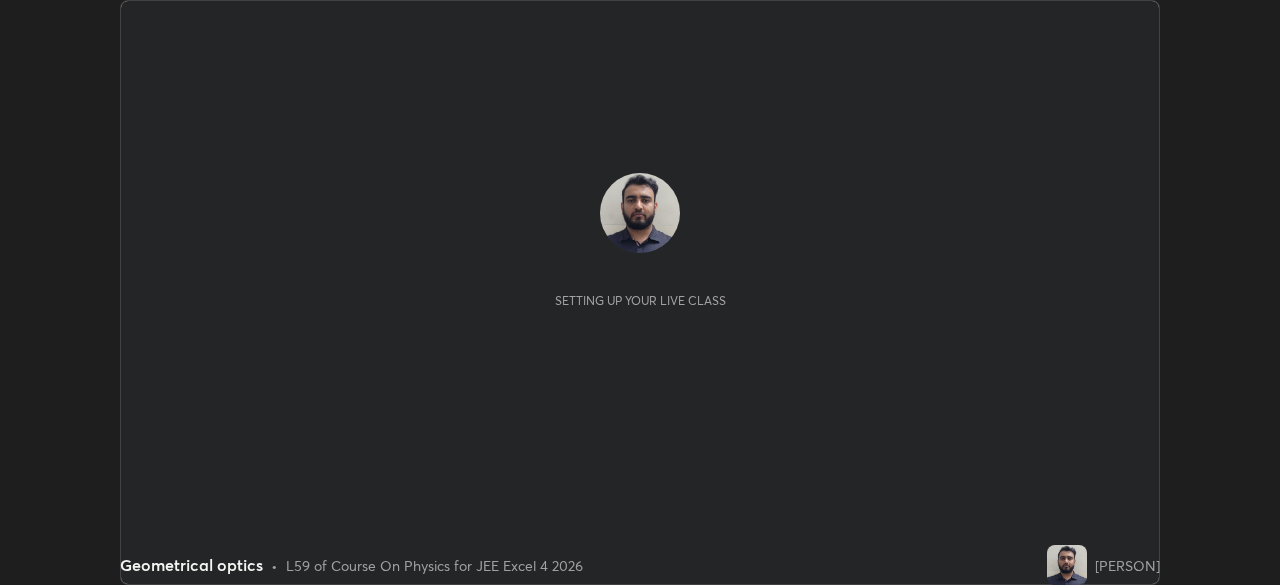 scroll, scrollTop: 0, scrollLeft: 0, axis: both 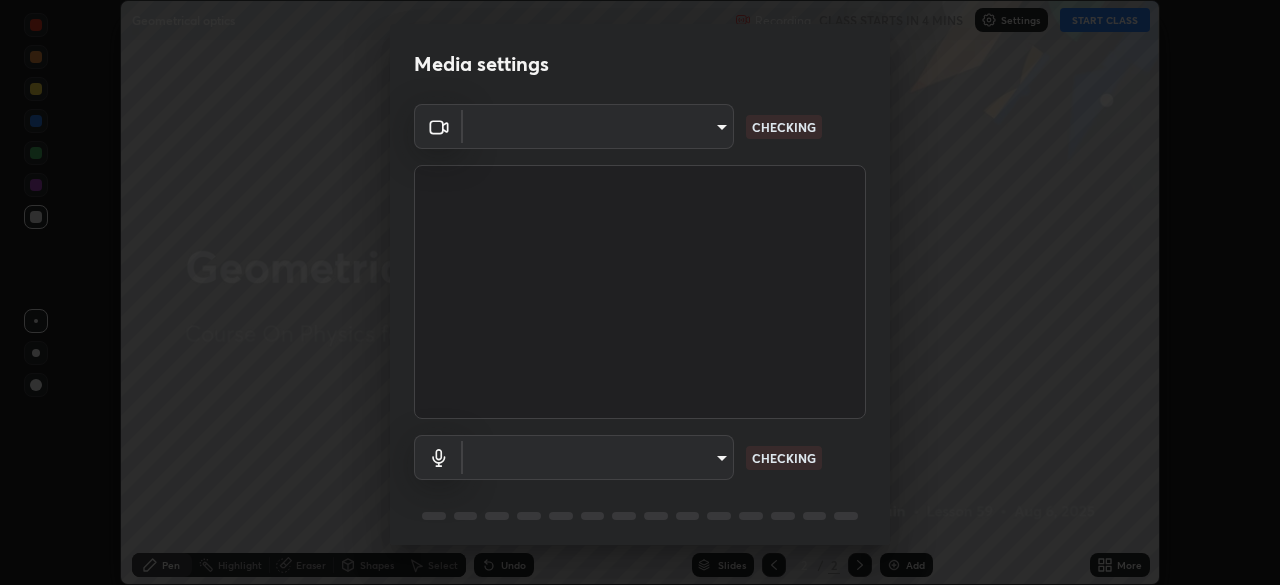 type on "f44939252cec670a7c81aafead478e6b9f15b20a1b8f1ae8dba2619045631b1c" 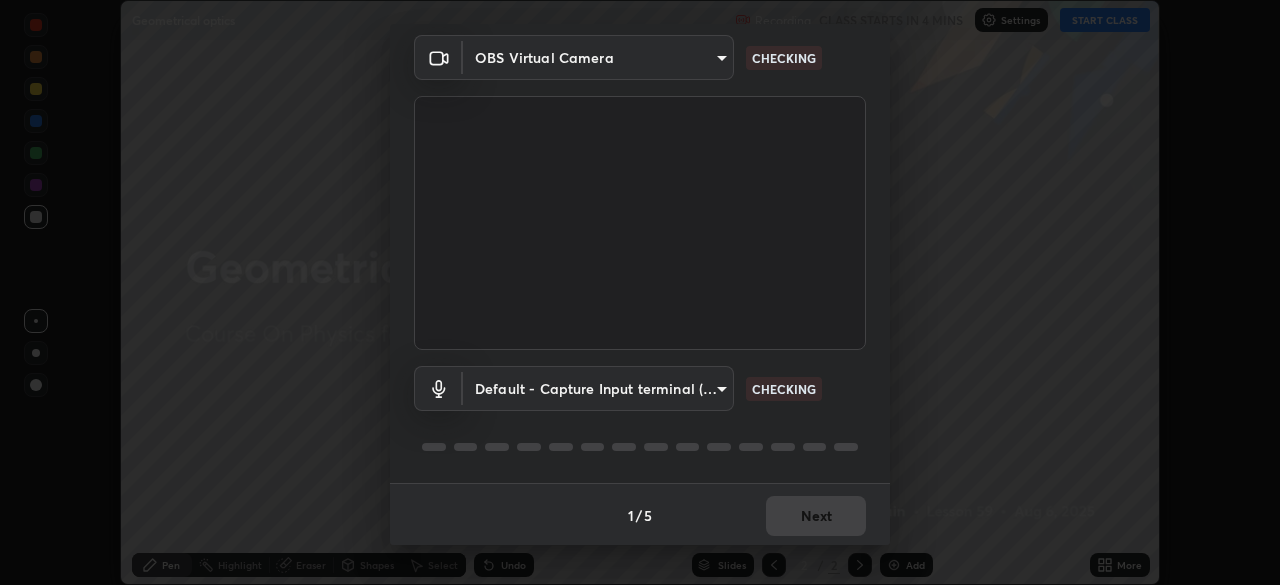 scroll, scrollTop: 71, scrollLeft: 0, axis: vertical 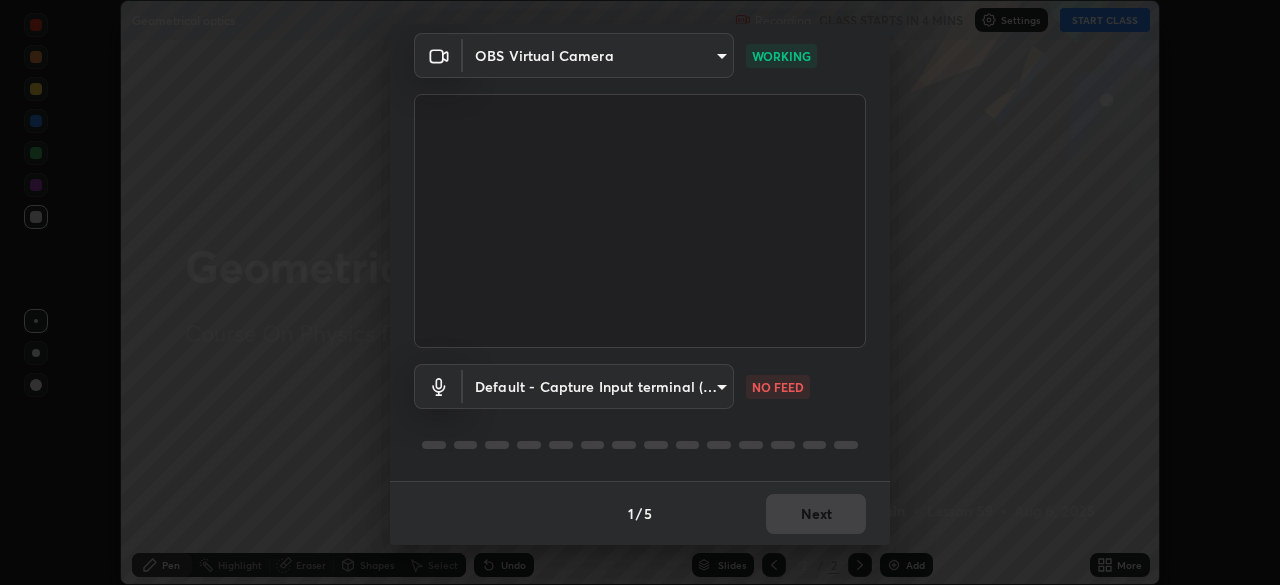 click on "Erase all Geometrical optics Recording CLASS STARTS IN 4 MINS Settings START CLASS Setting up your live class Geometrical optics • L59 of Course On Physics for JEE Excel 4 2026 [PERSON] Pen Highlight Eraser Shapes Select Undo Slides 2 / 2 Add More No doubts shared Encourage your learners to ask a doubt for better clarity Report an issue Reason for reporting Buffering Chat not working Audio - Video sync issue Educator video quality low ​ Attach an image Report Media settings OBS Virtual Camera [HASH] WORKING Default - Capture Input terminal (Digital Array MIC) default NO FEED 1 / 5 Next" at bounding box center (640, 292) 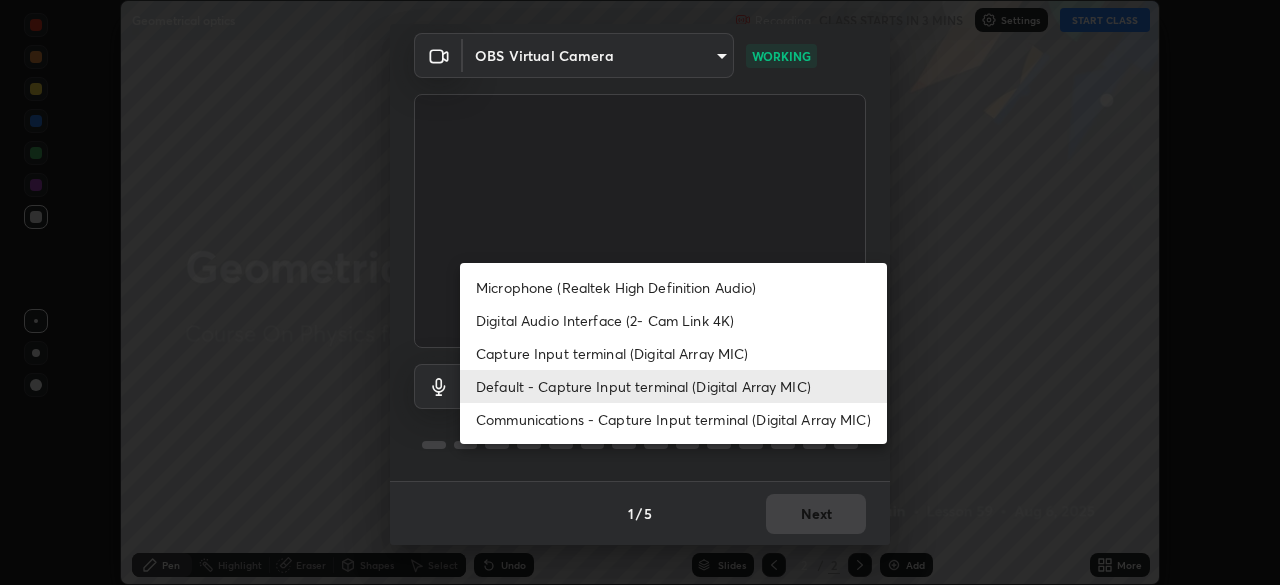 click on "Microphone (Realtek High Definition Audio)" at bounding box center [673, 287] 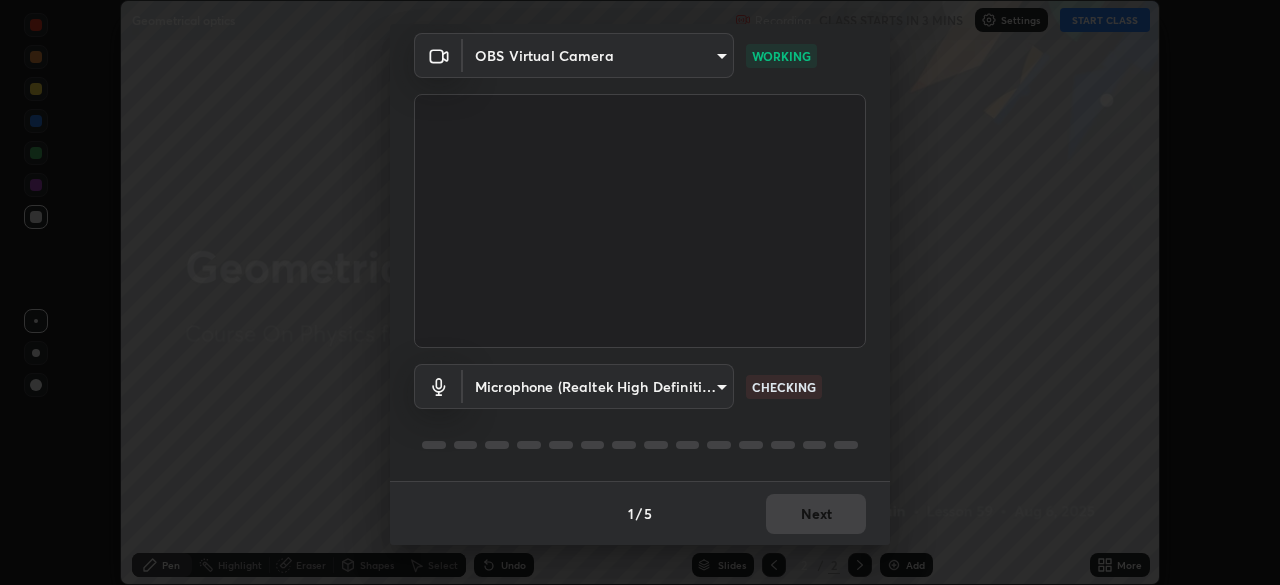 click on "Erase all Geometrical optics Recording CLASS STARTS IN 3 MINS Settings START CLASS Setting up your live class Geometrical optics • L59 of Course On Physics for JEE Excel 4 2026 [PERSON] Pen Highlight Eraser Shapes Select Undo Slides 2 / 2 Add More No doubts shared Encourage your learners to ask a doubt for better clarity Report an issue Reason for reporting Buffering Chat not working Audio - Video sync issue Educator video quality low ​ Attach an image Report Media settings OBS Virtual Camera [HASH] WORKING Microphone (Realtek High Definition Audio) [HASH] CHECKING 1 / 5 Next" at bounding box center (640, 292) 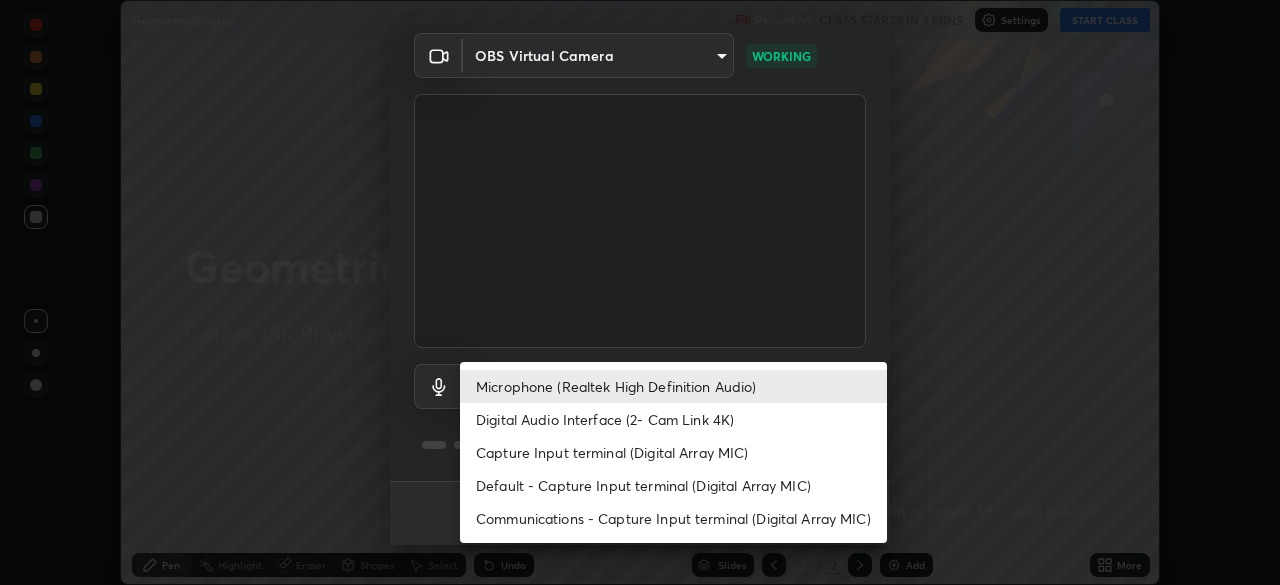click on "Capture Input terminal (Digital Array MIC)" at bounding box center (673, 452) 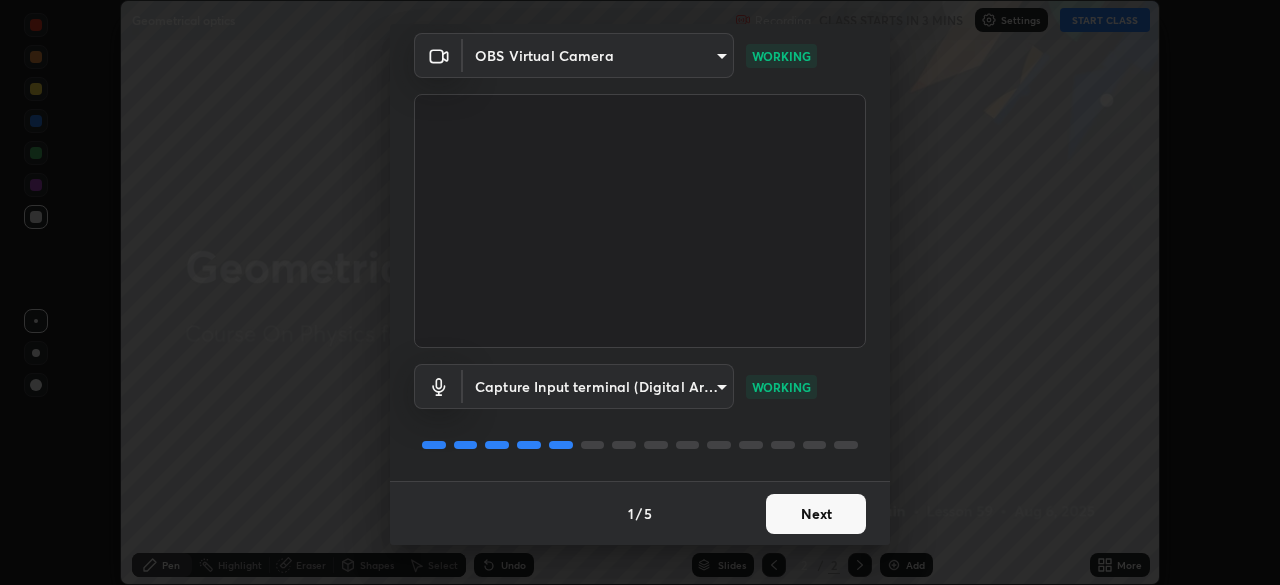 click on "Next" at bounding box center [816, 514] 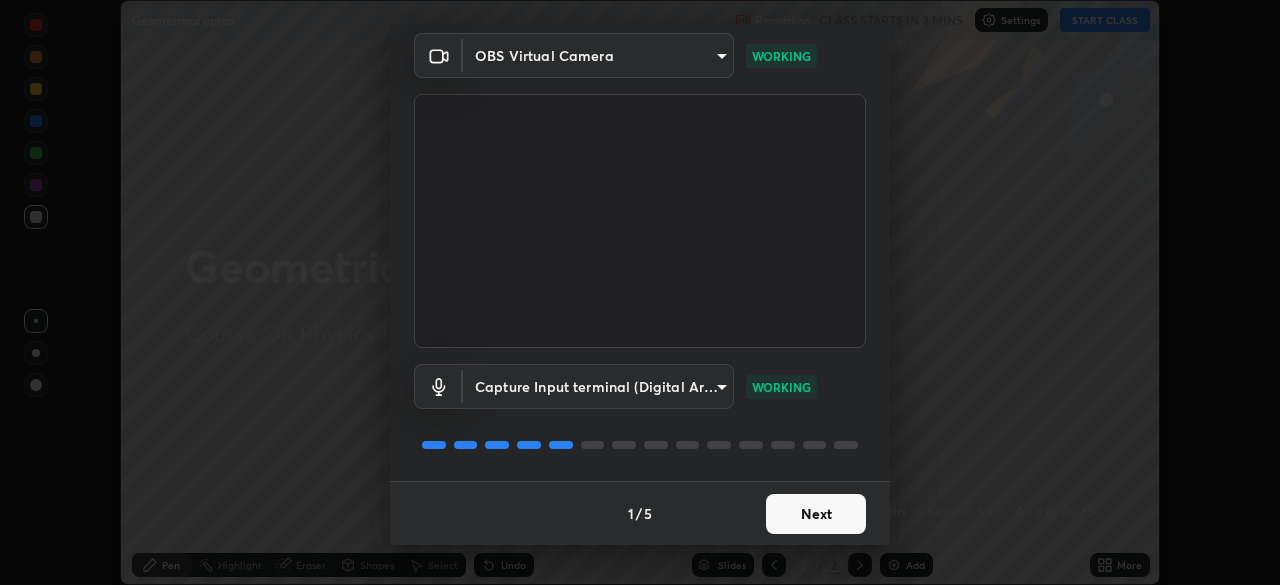 scroll, scrollTop: 0, scrollLeft: 0, axis: both 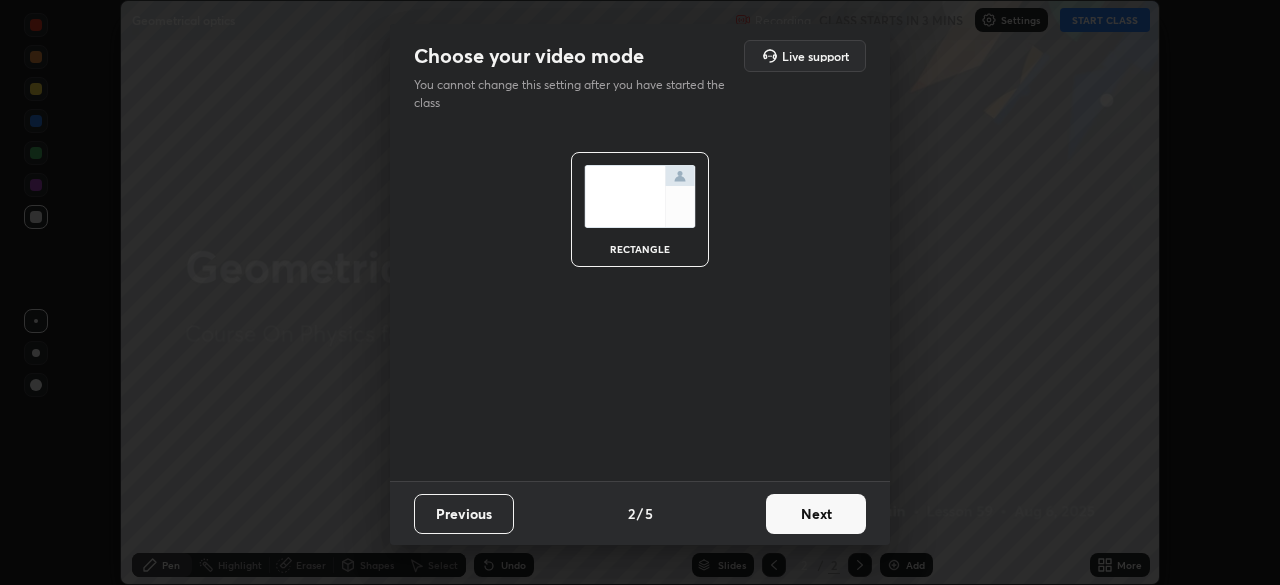 click on "Next" at bounding box center [816, 514] 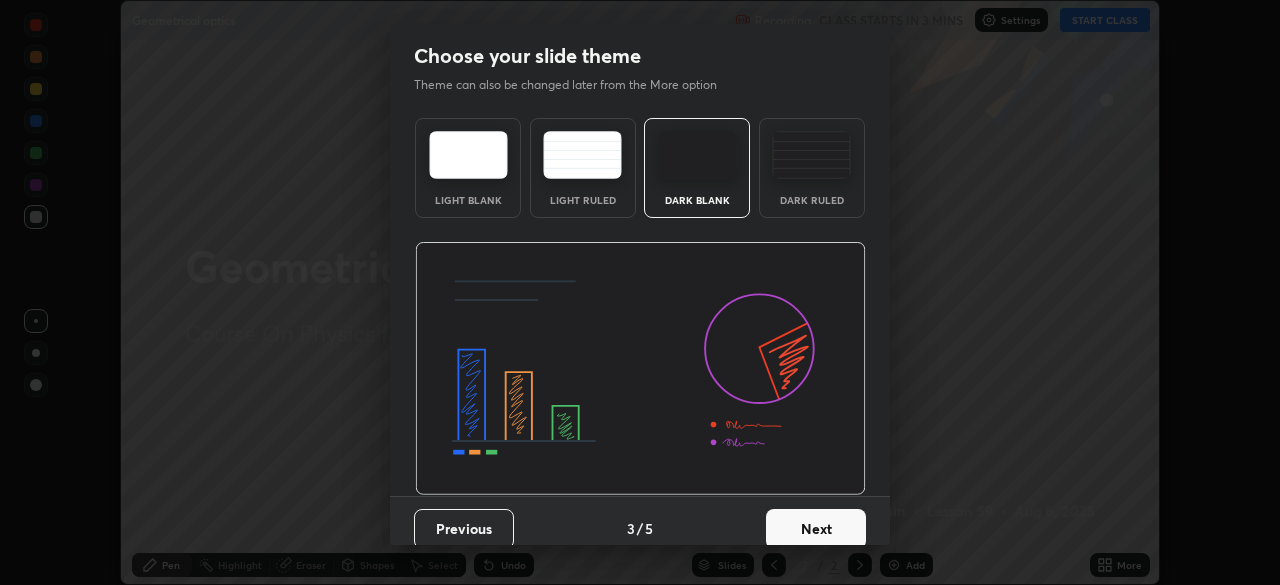 click on "Next" at bounding box center (816, 529) 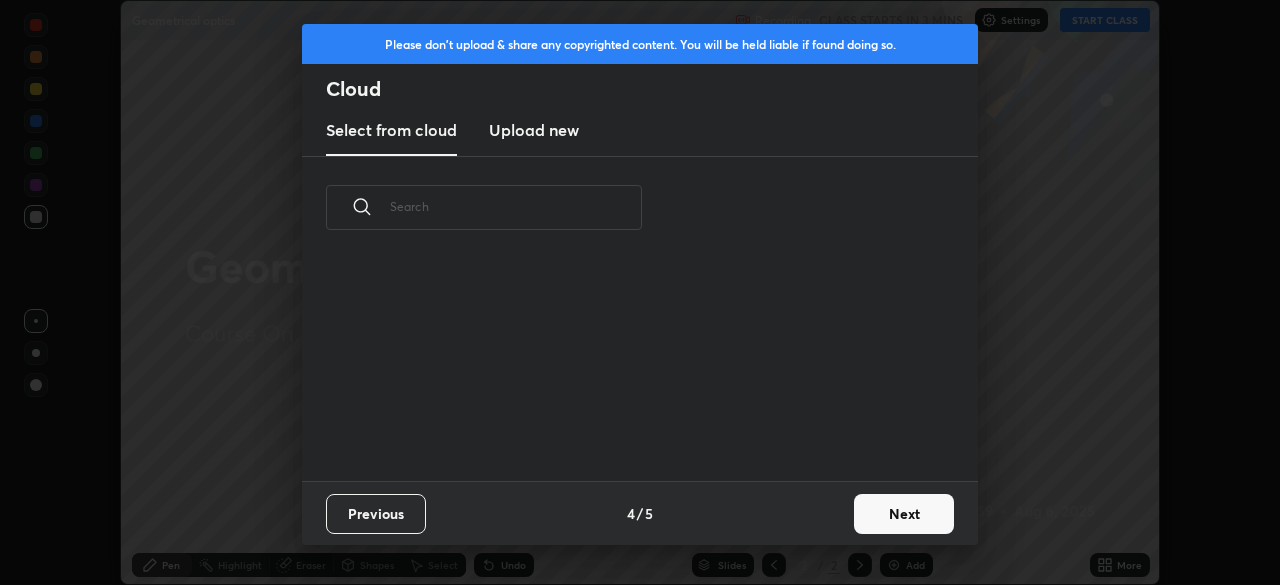 scroll, scrollTop: 7, scrollLeft: 11, axis: both 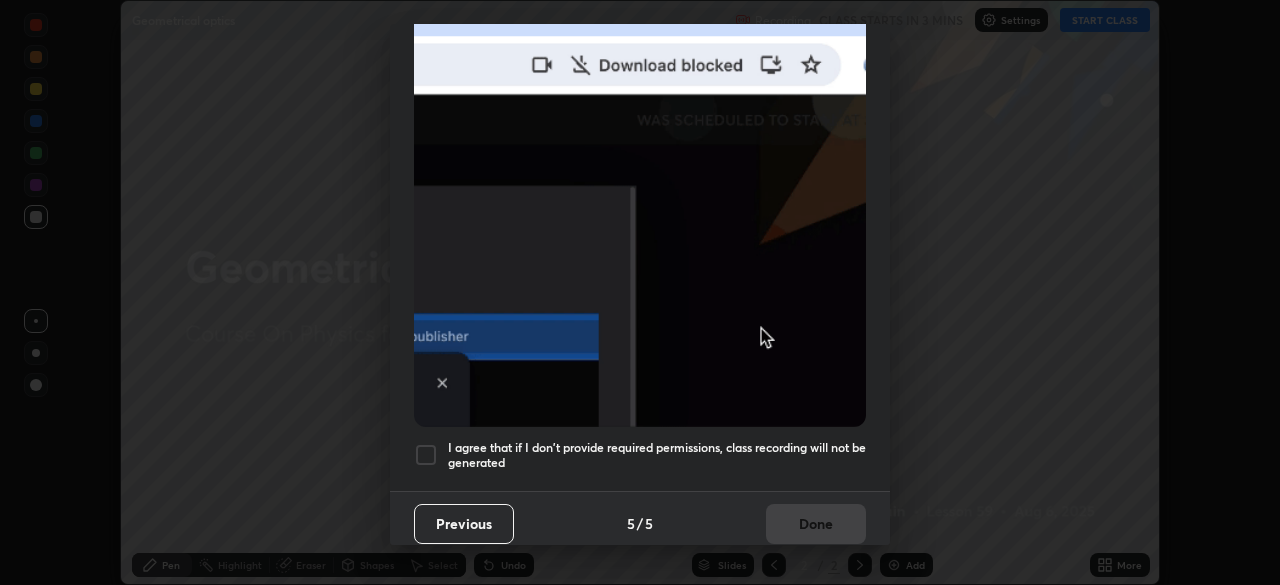 click at bounding box center [426, 455] 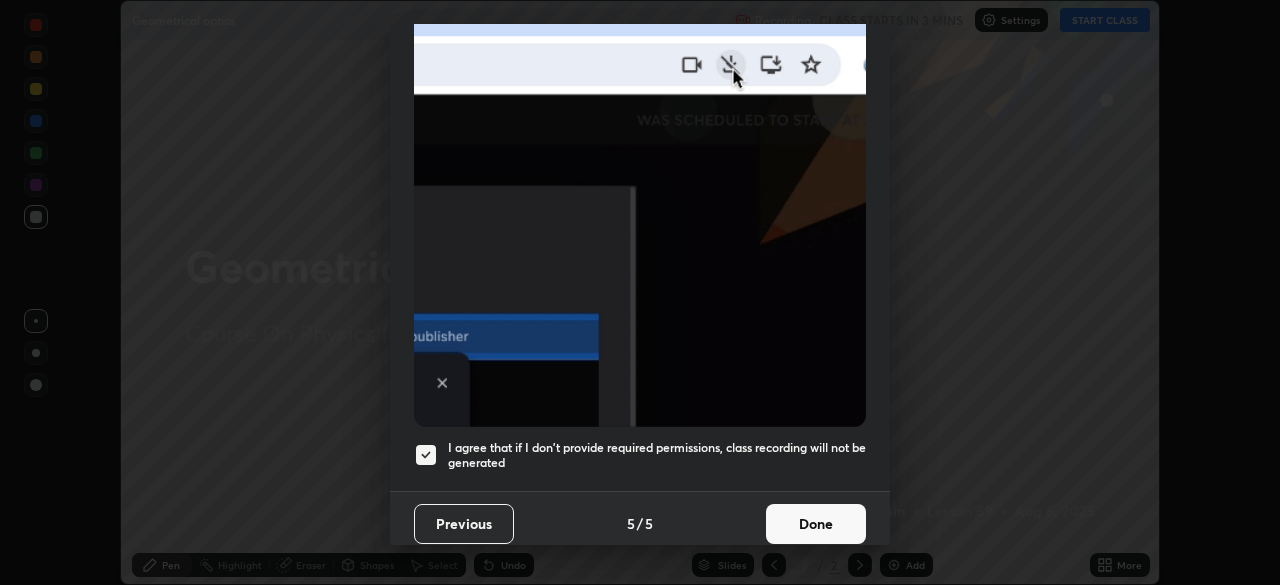 click on "Done" at bounding box center (816, 524) 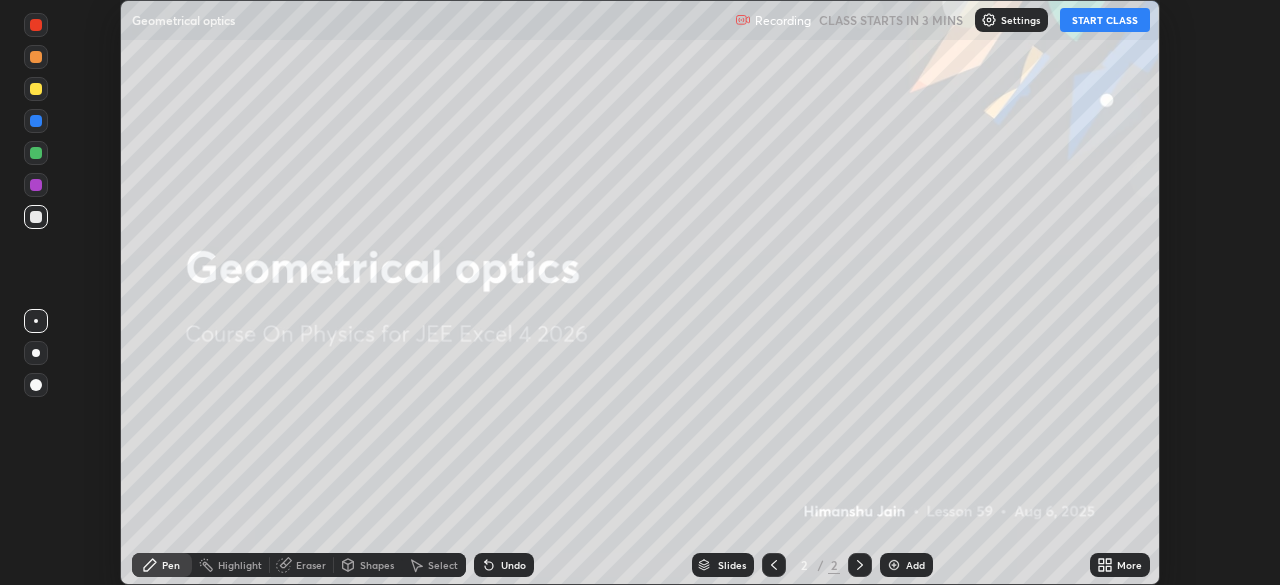 click 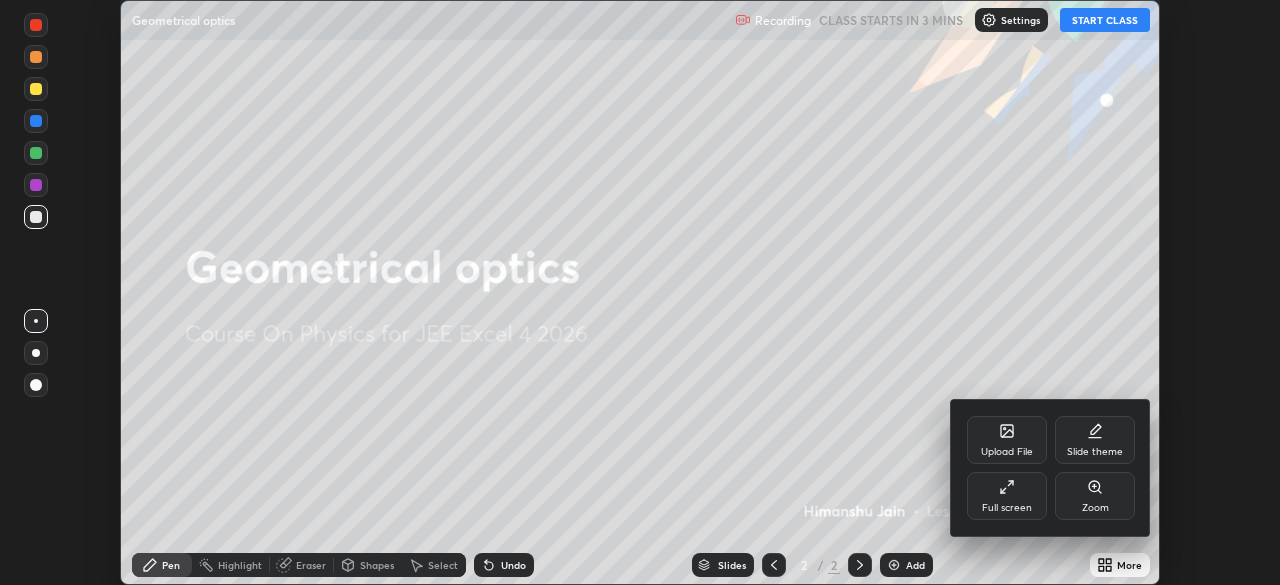 click on "Full screen" at bounding box center [1007, 496] 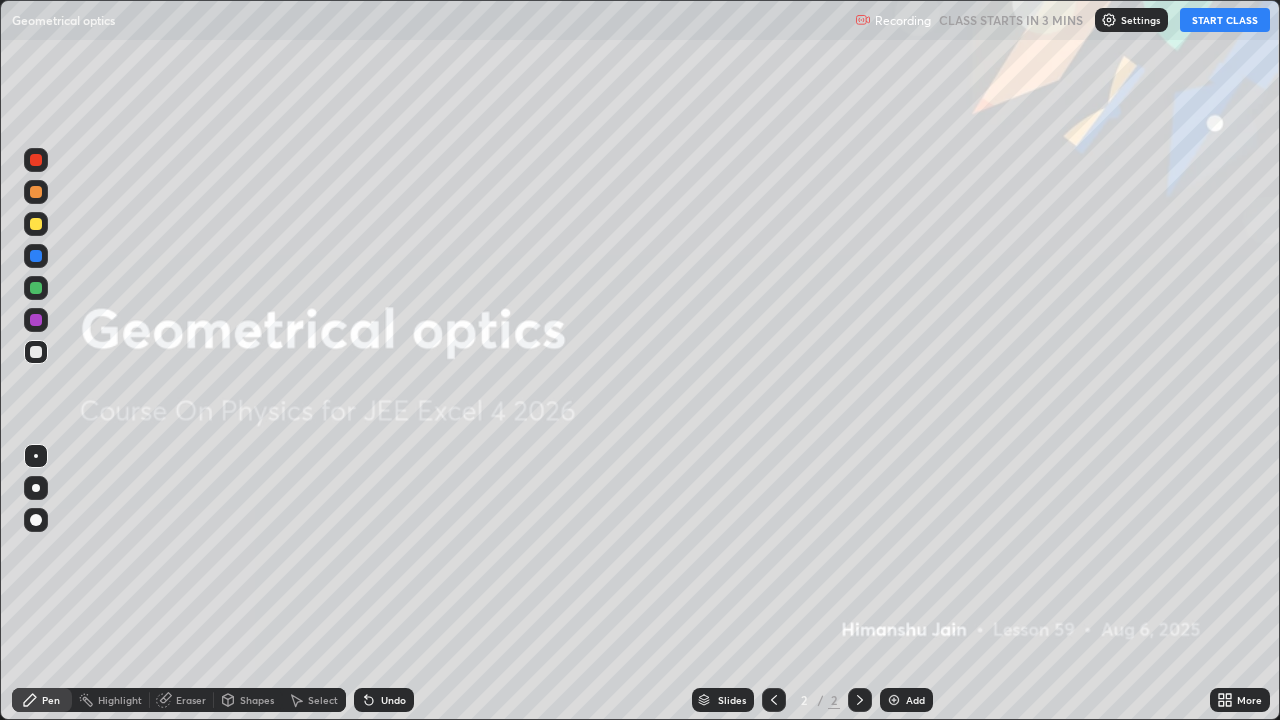 scroll, scrollTop: 99280, scrollLeft: 98720, axis: both 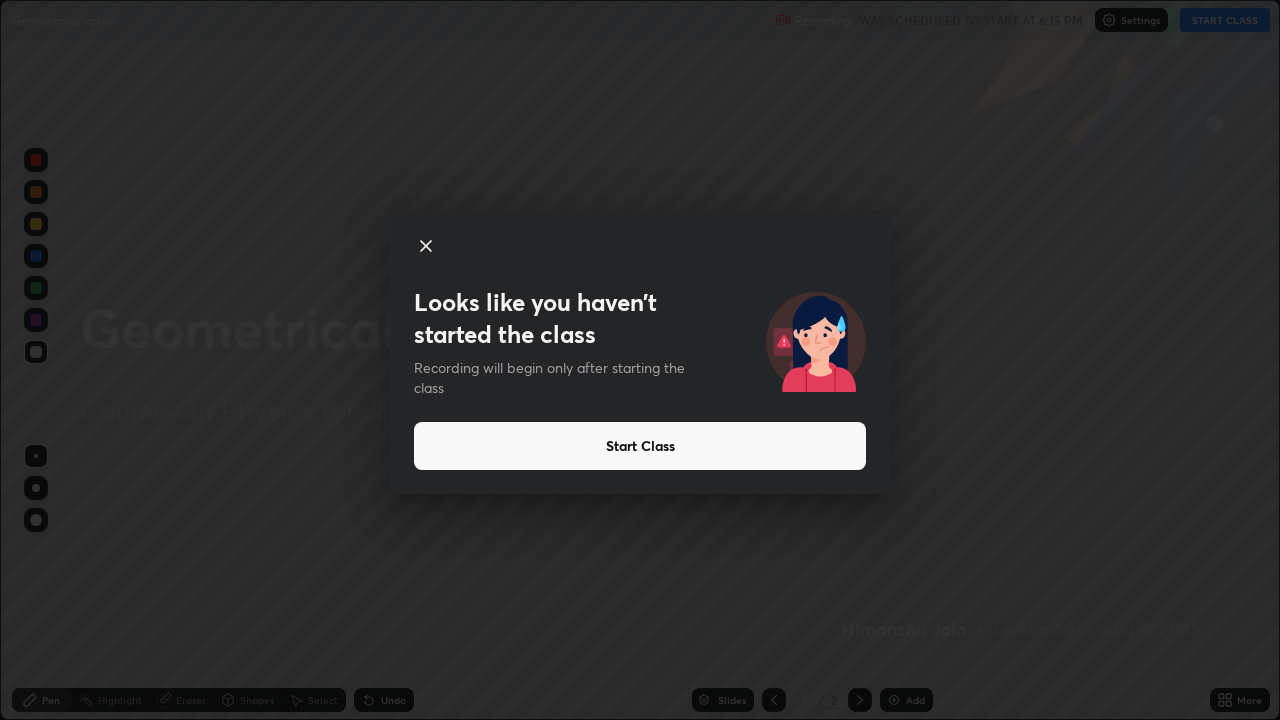 click on "Start Class" at bounding box center (640, 446) 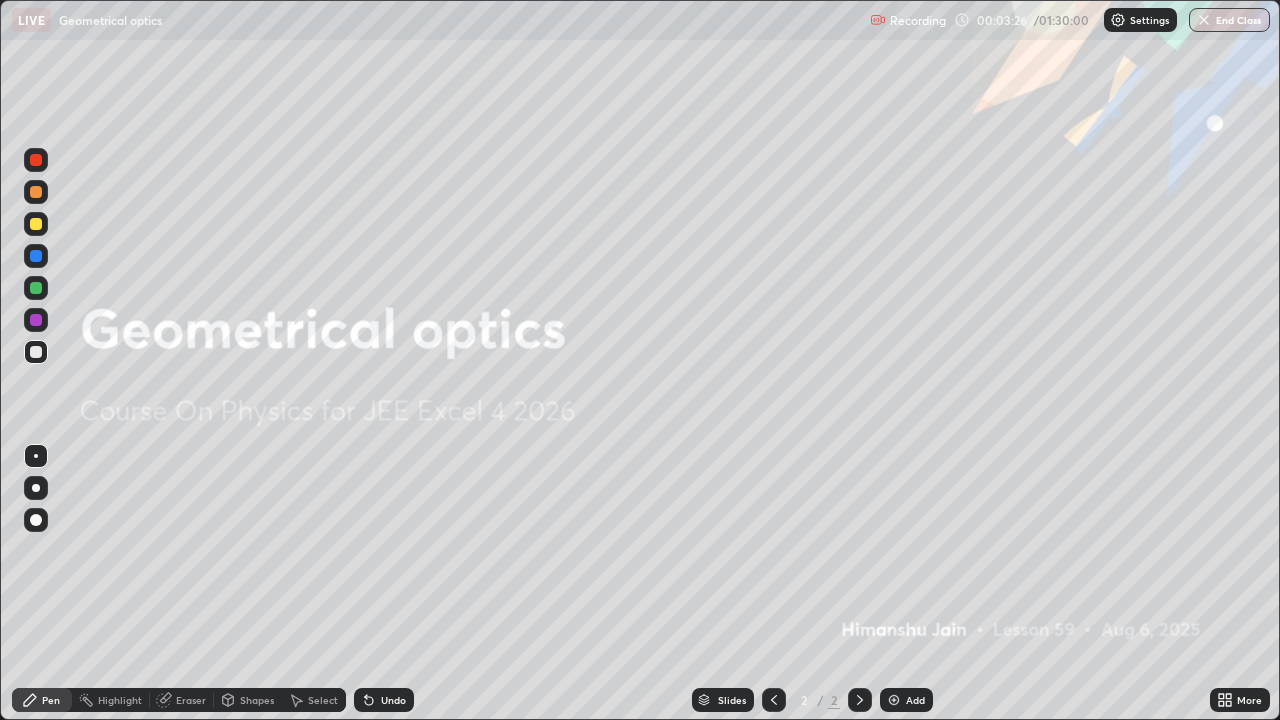 click 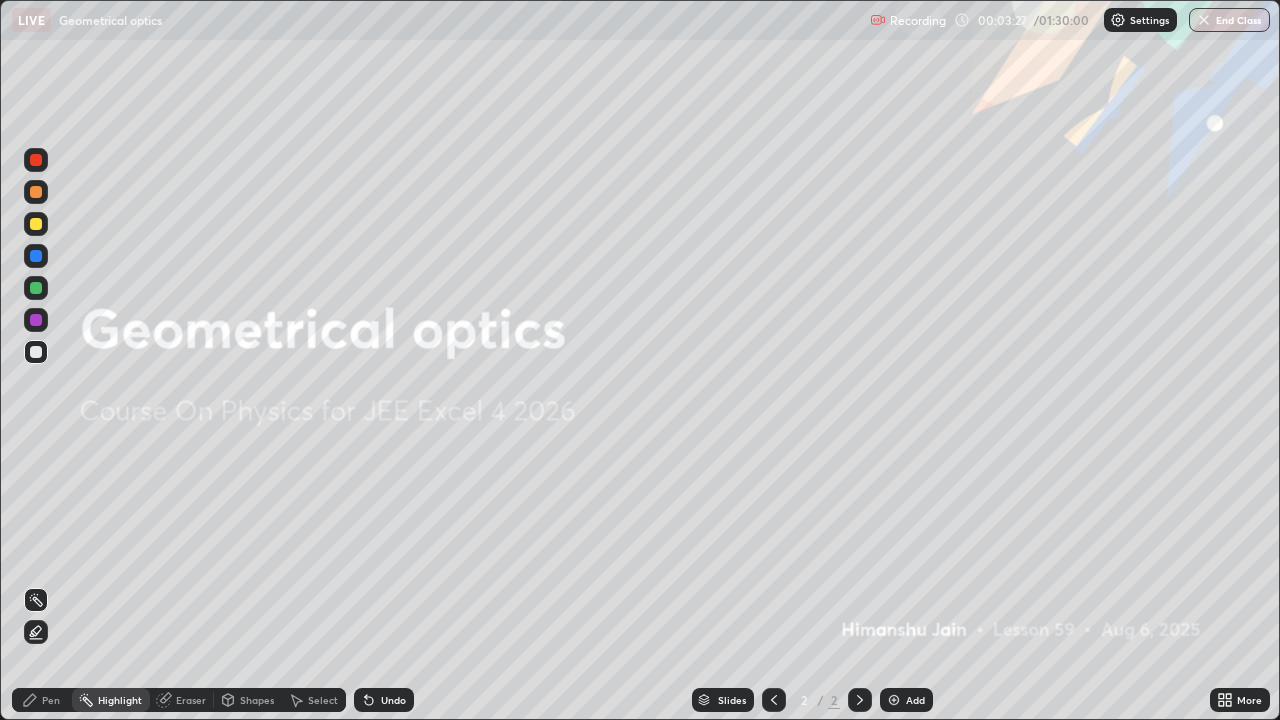 click at bounding box center (894, 700) 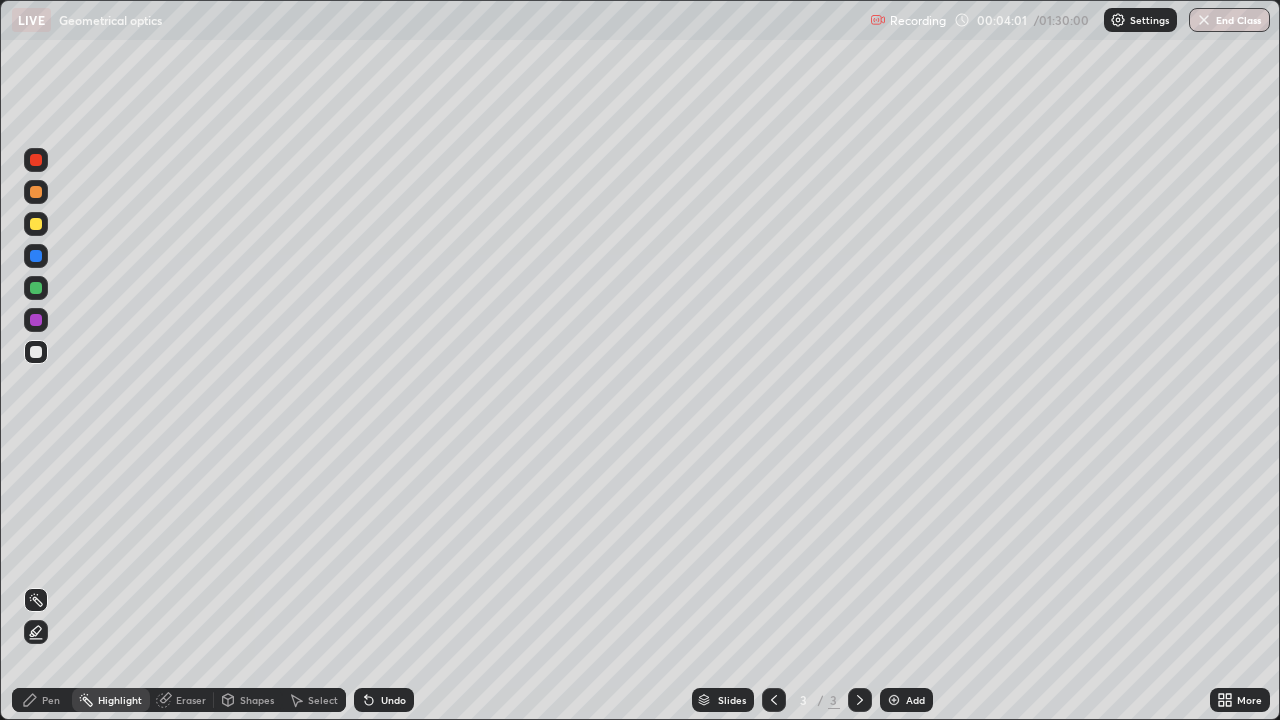 click on "Undo" at bounding box center (393, 700) 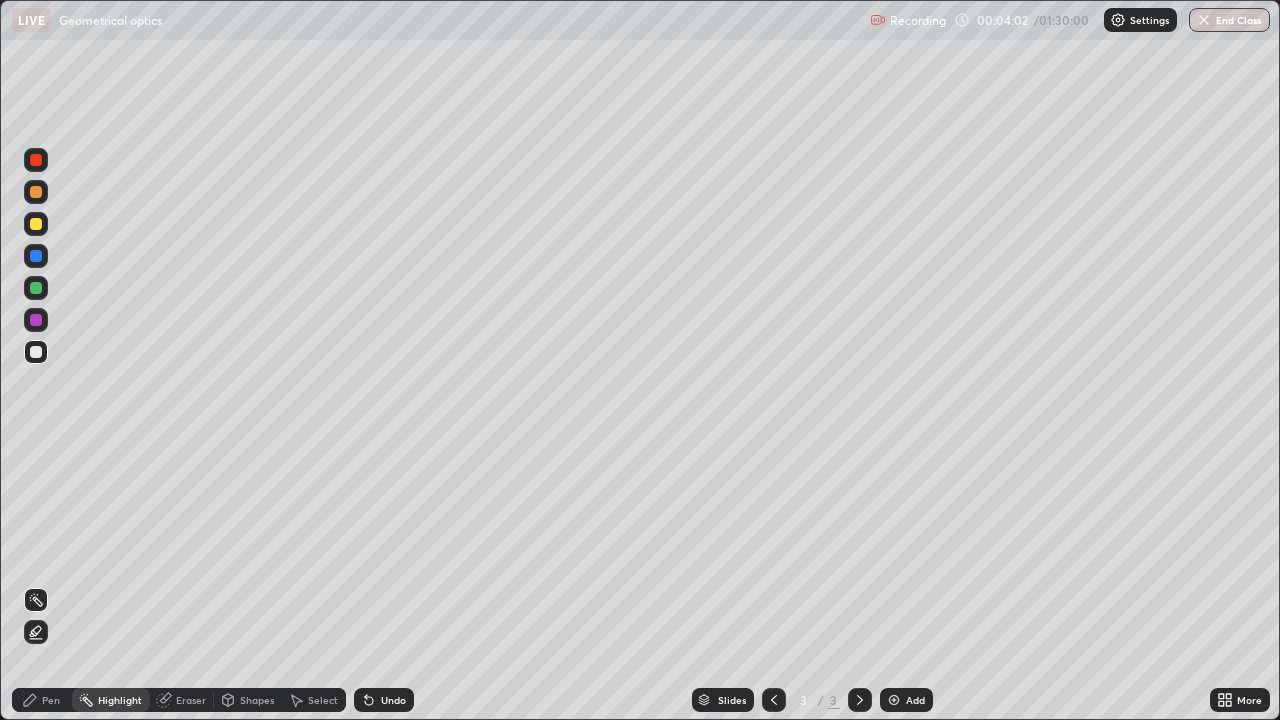 click on "Pen" at bounding box center (42, 700) 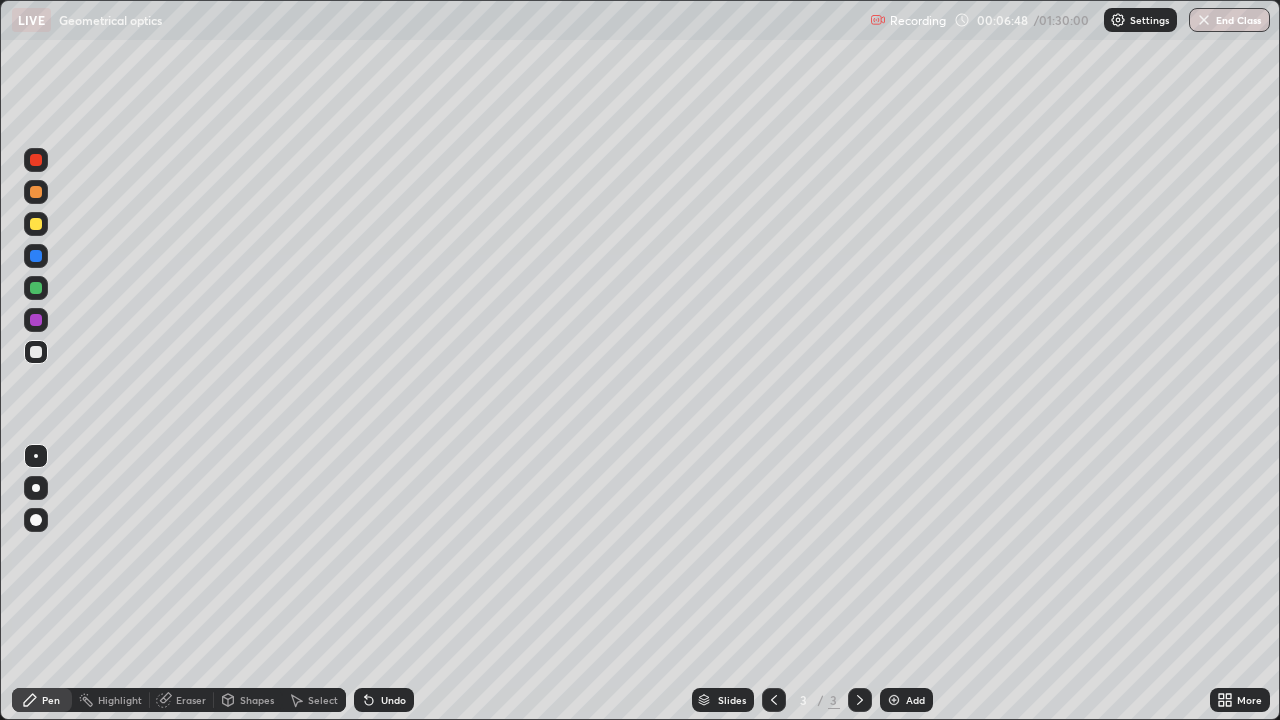 click on "Shapes" at bounding box center (257, 700) 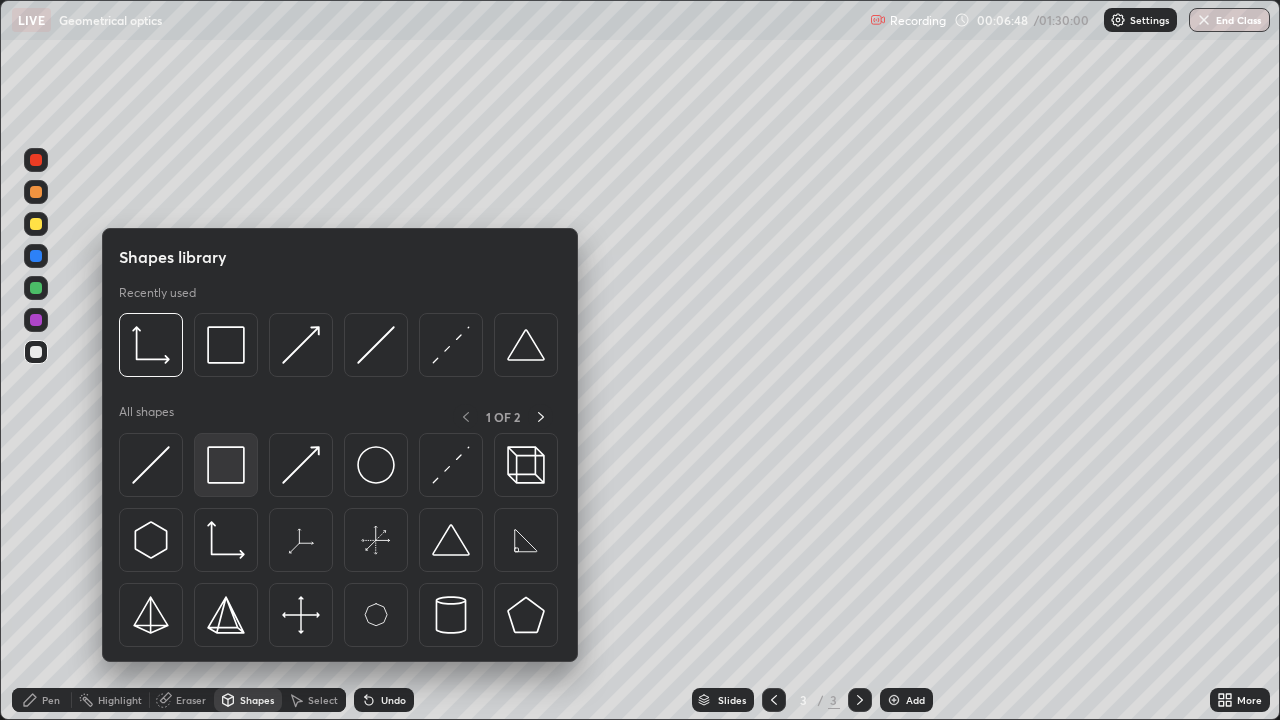 click at bounding box center (226, 465) 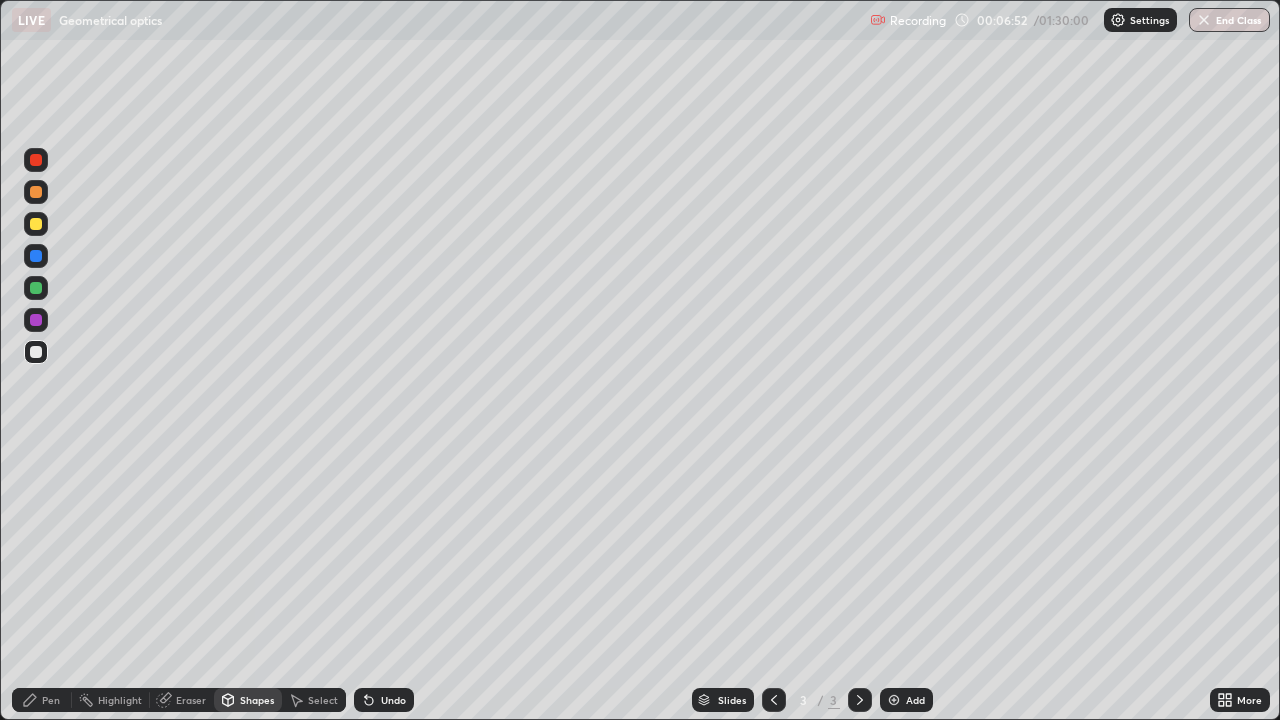 click on "Eraser" at bounding box center (191, 700) 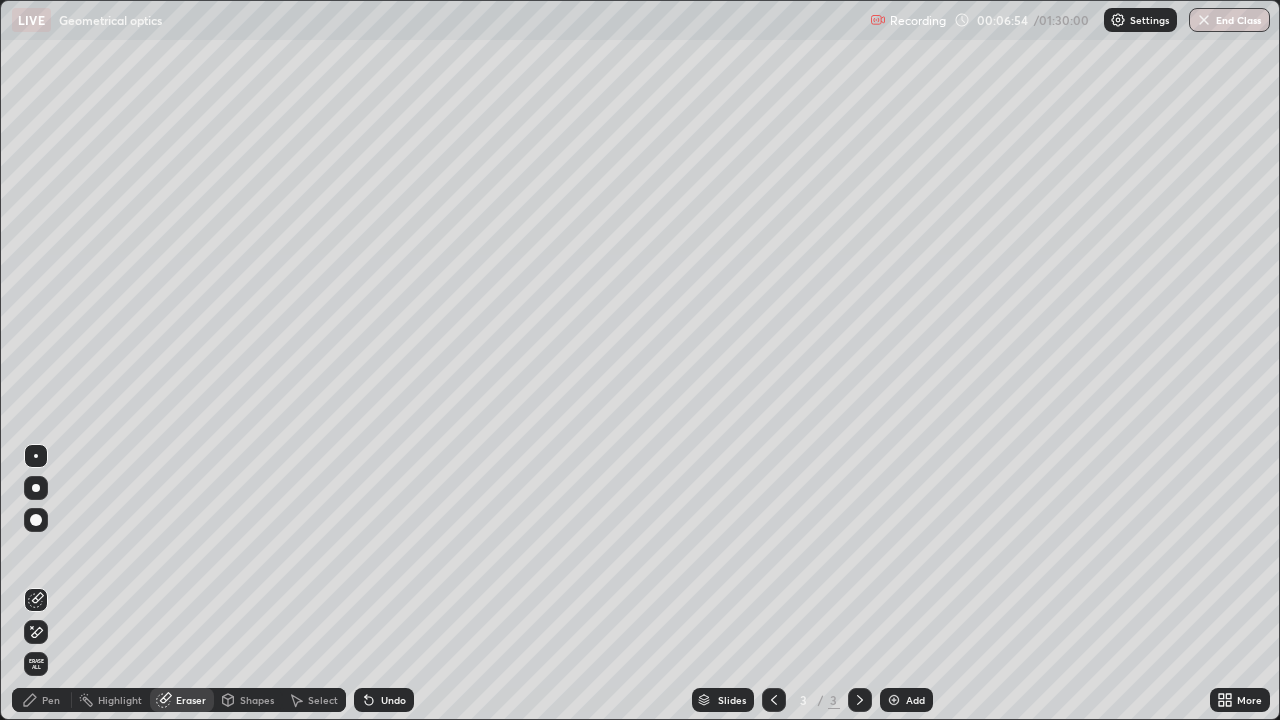 click on "Pen" at bounding box center (42, 700) 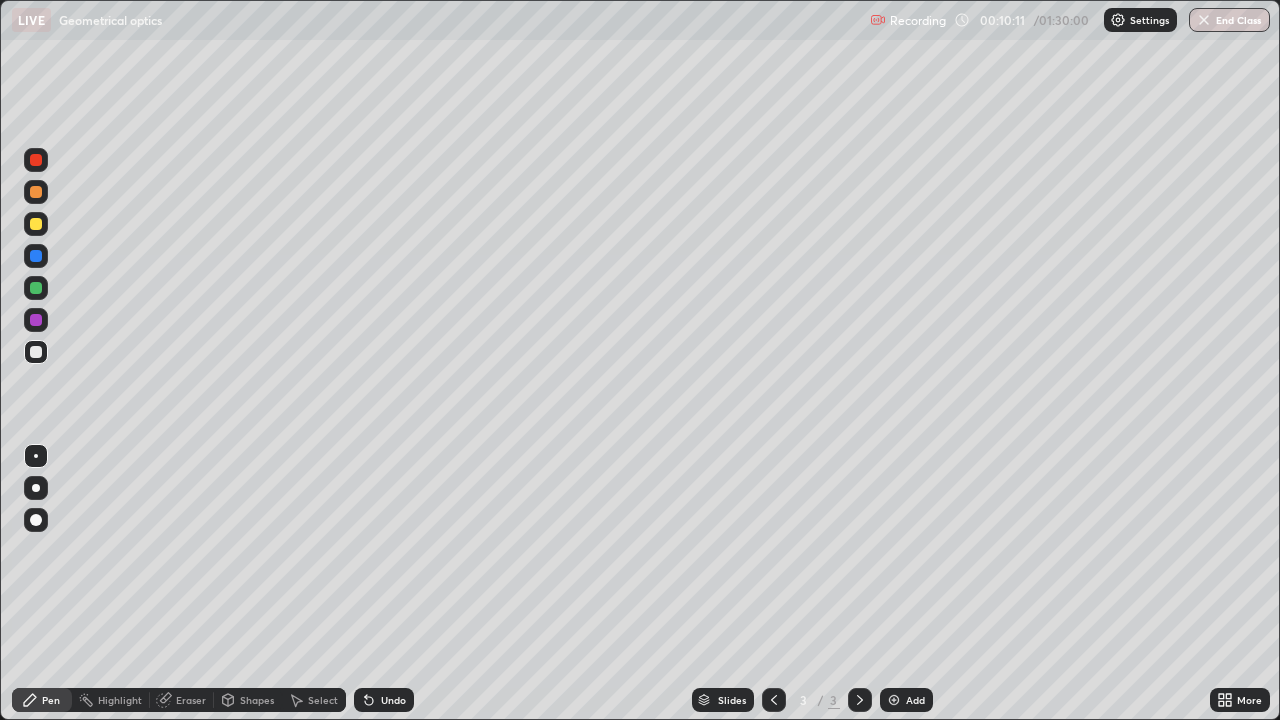 click on "Slides" at bounding box center (723, 700) 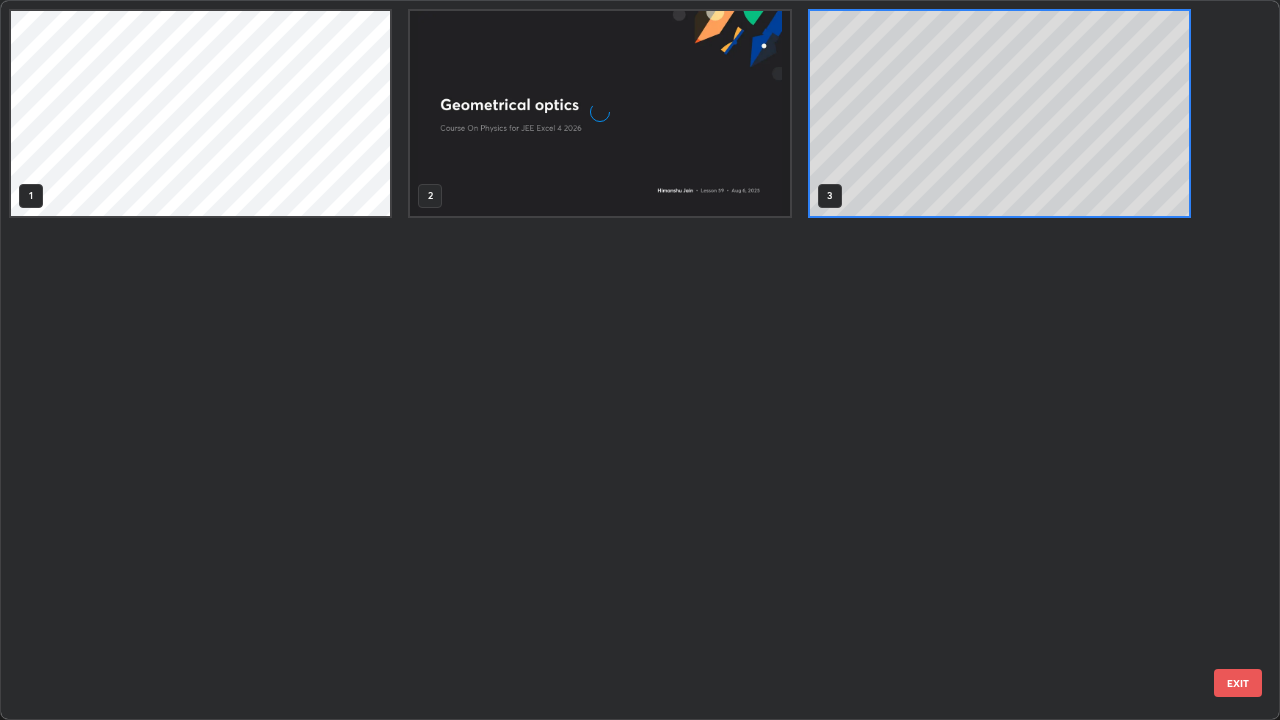 scroll, scrollTop: 7, scrollLeft: 11, axis: both 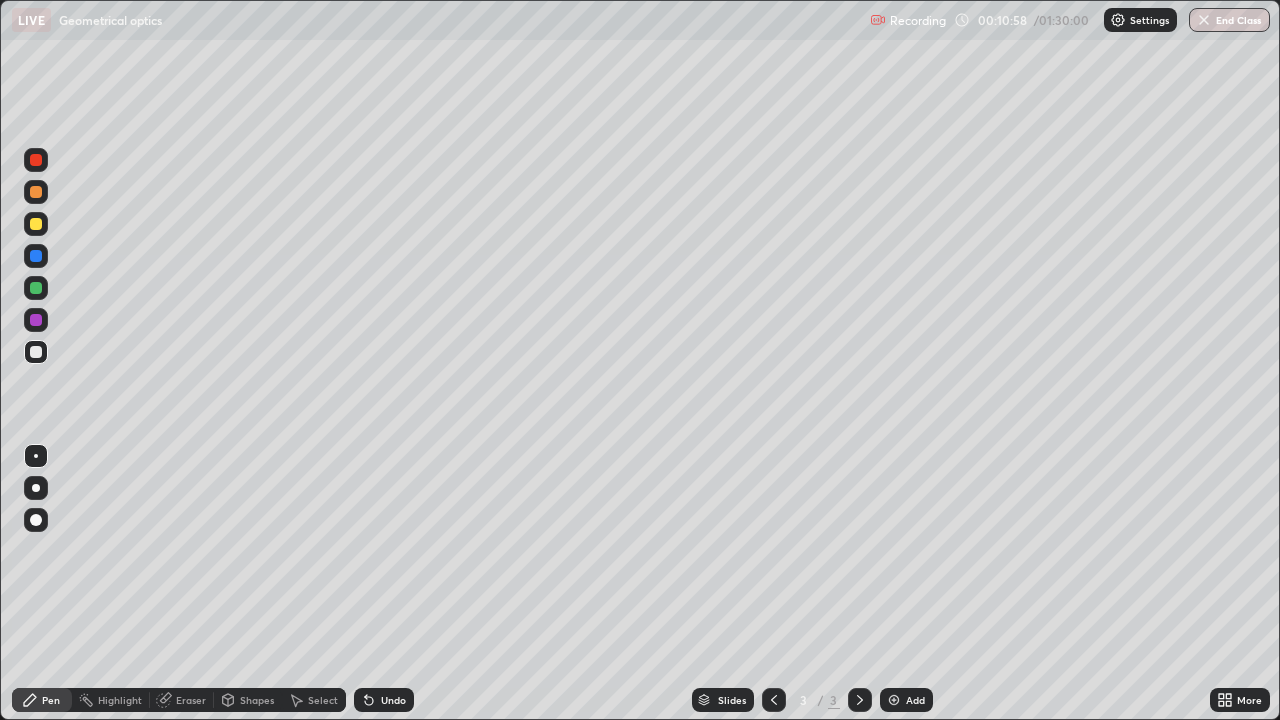 click on "Undo" at bounding box center [393, 700] 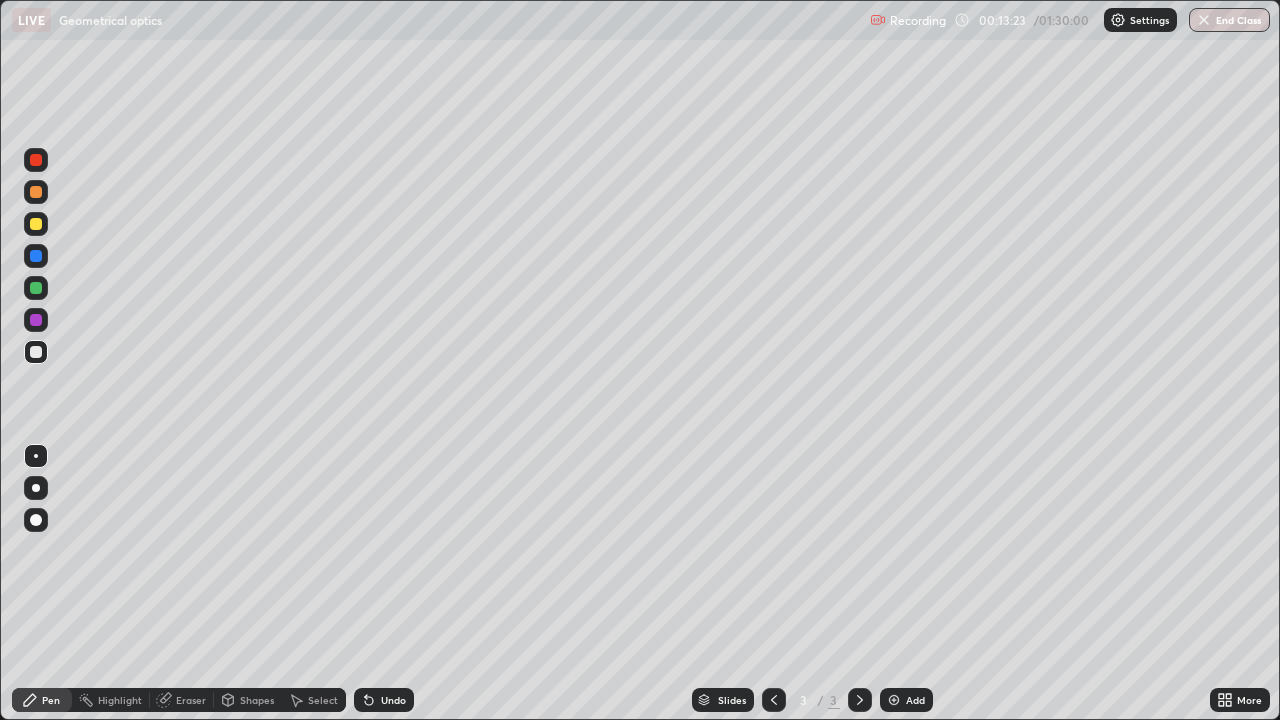 click on "Undo" at bounding box center (384, 700) 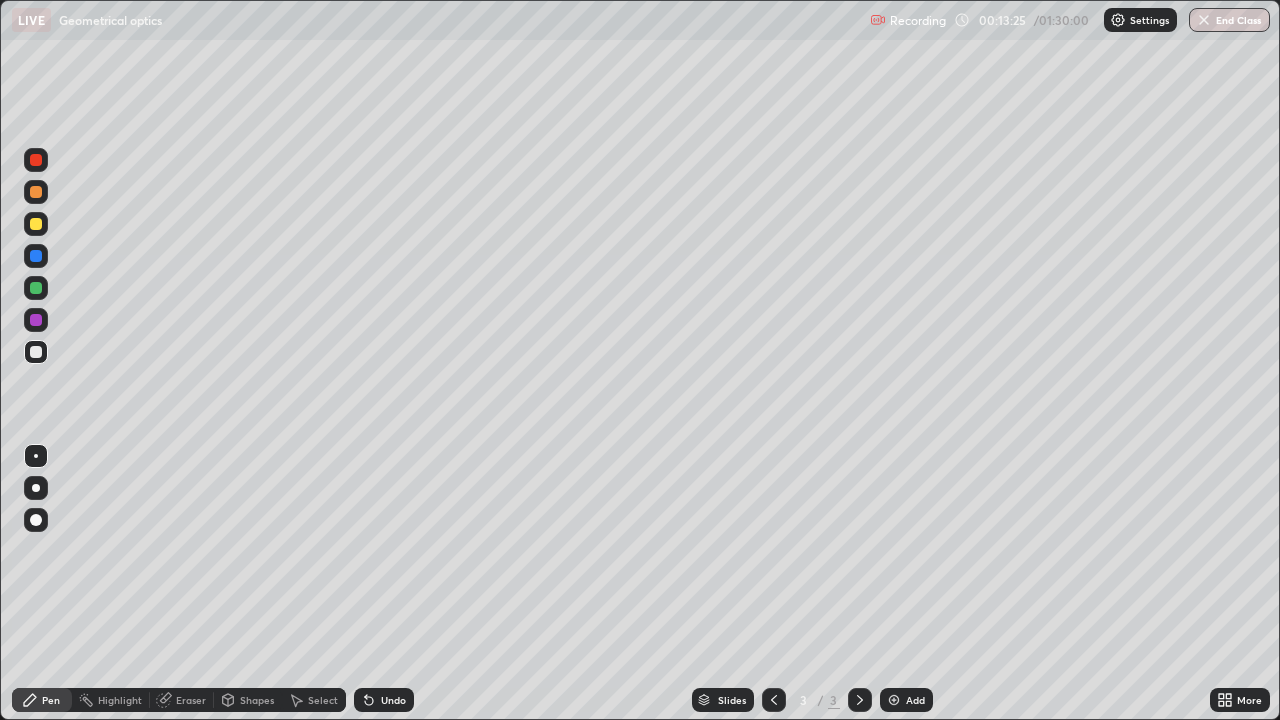 click on "Undo" at bounding box center [393, 700] 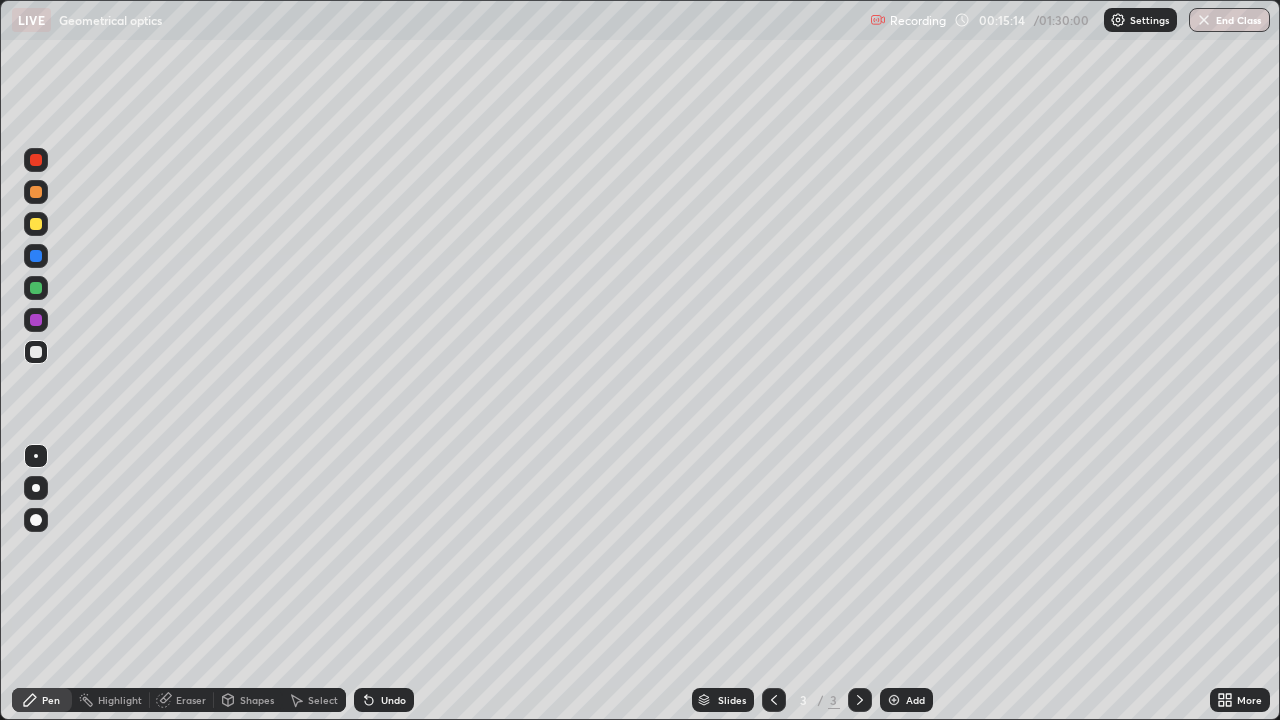 click at bounding box center [36, 288] 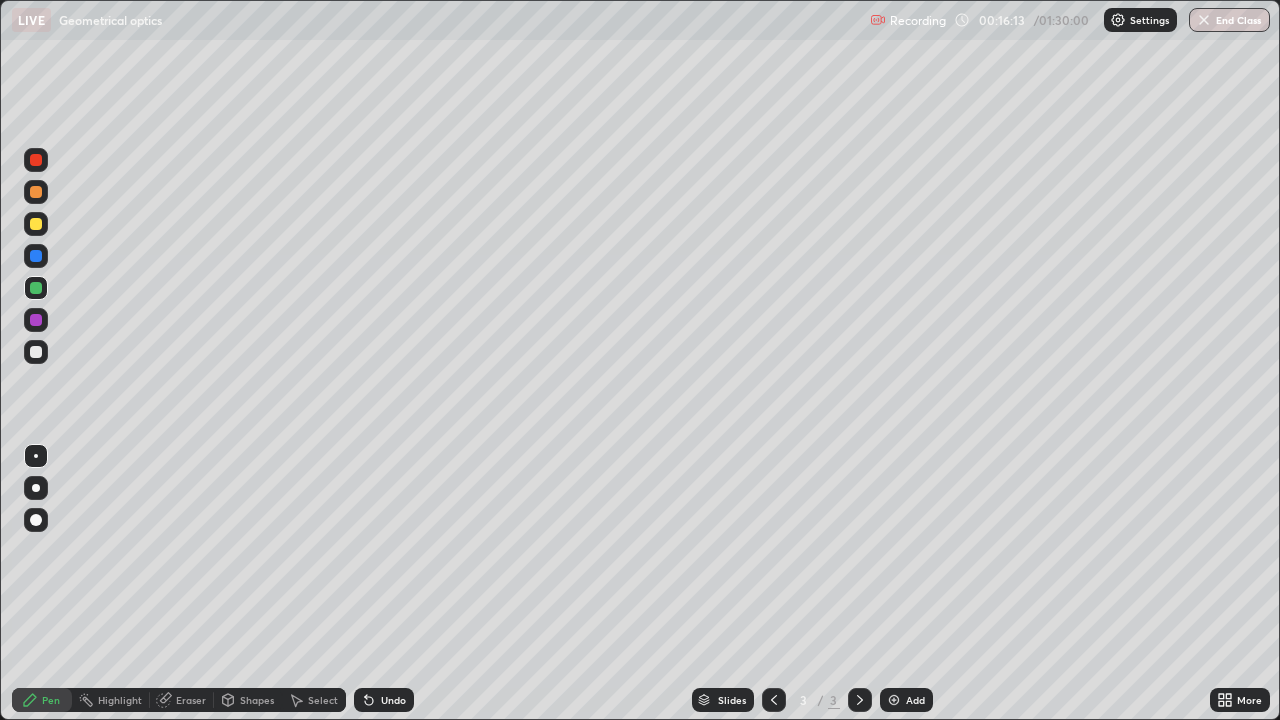 click on "Undo" at bounding box center [384, 700] 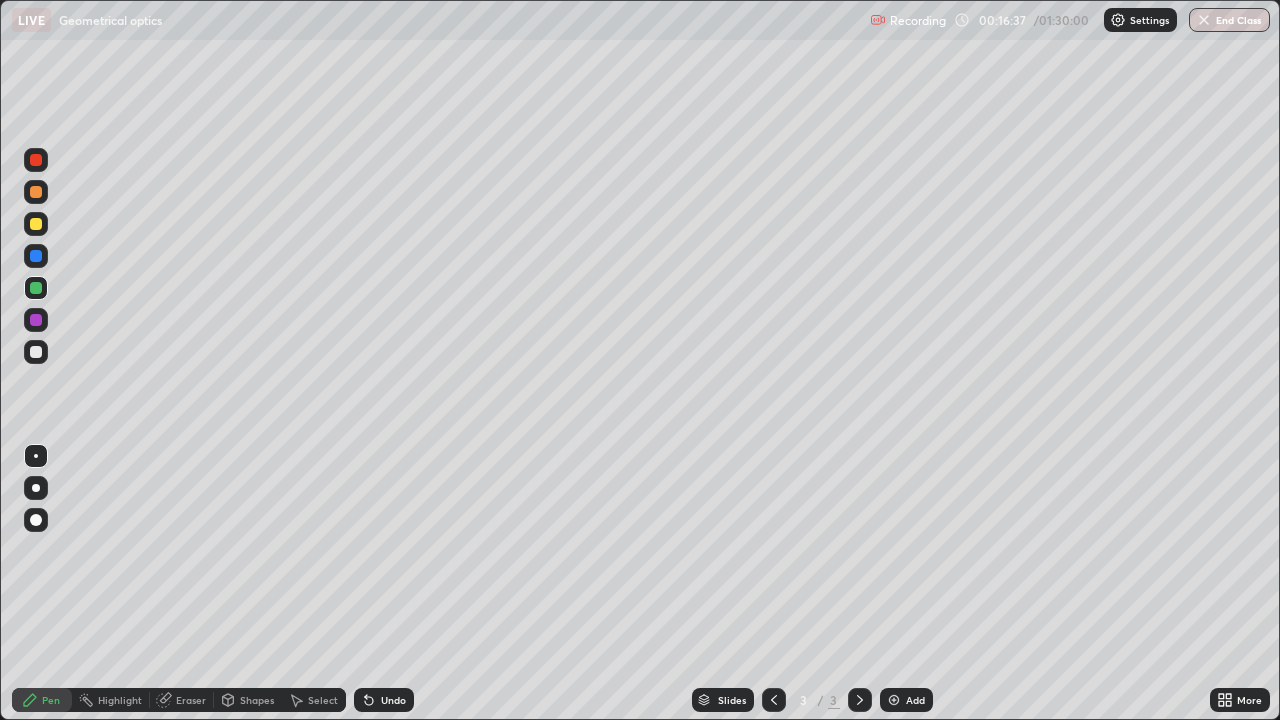 click on "Add" at bounding box center (906, 700) 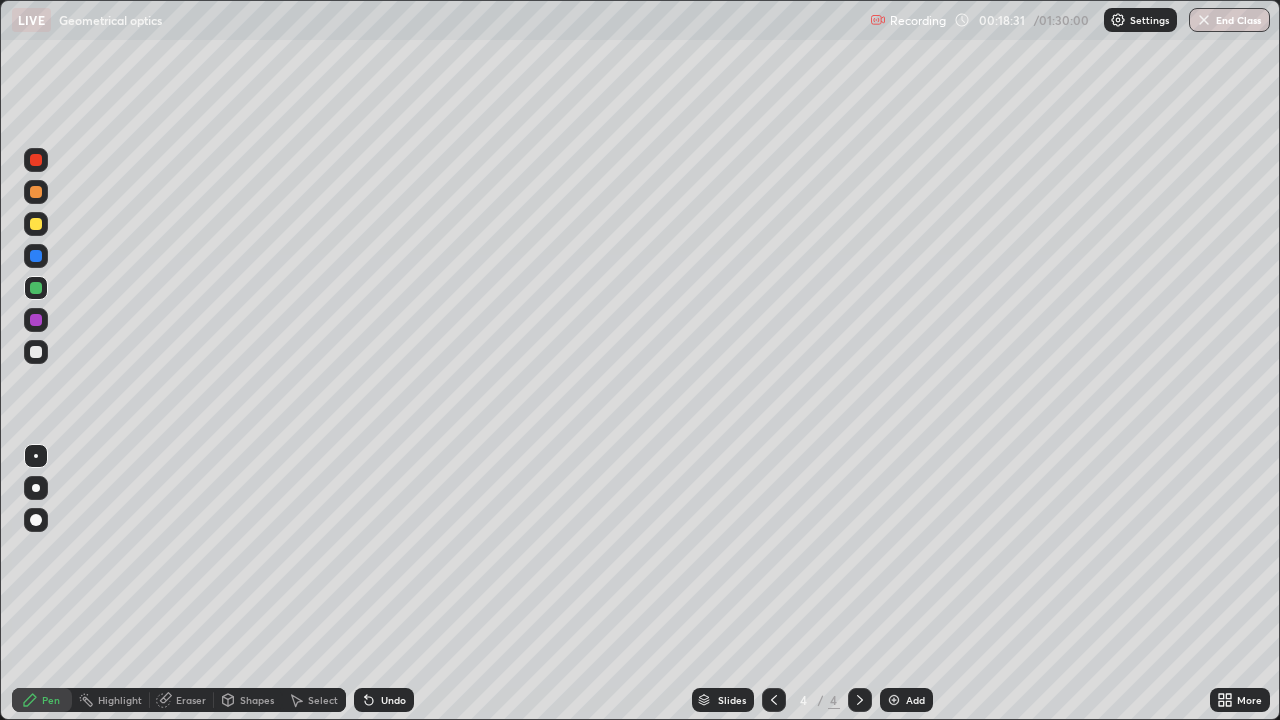 click 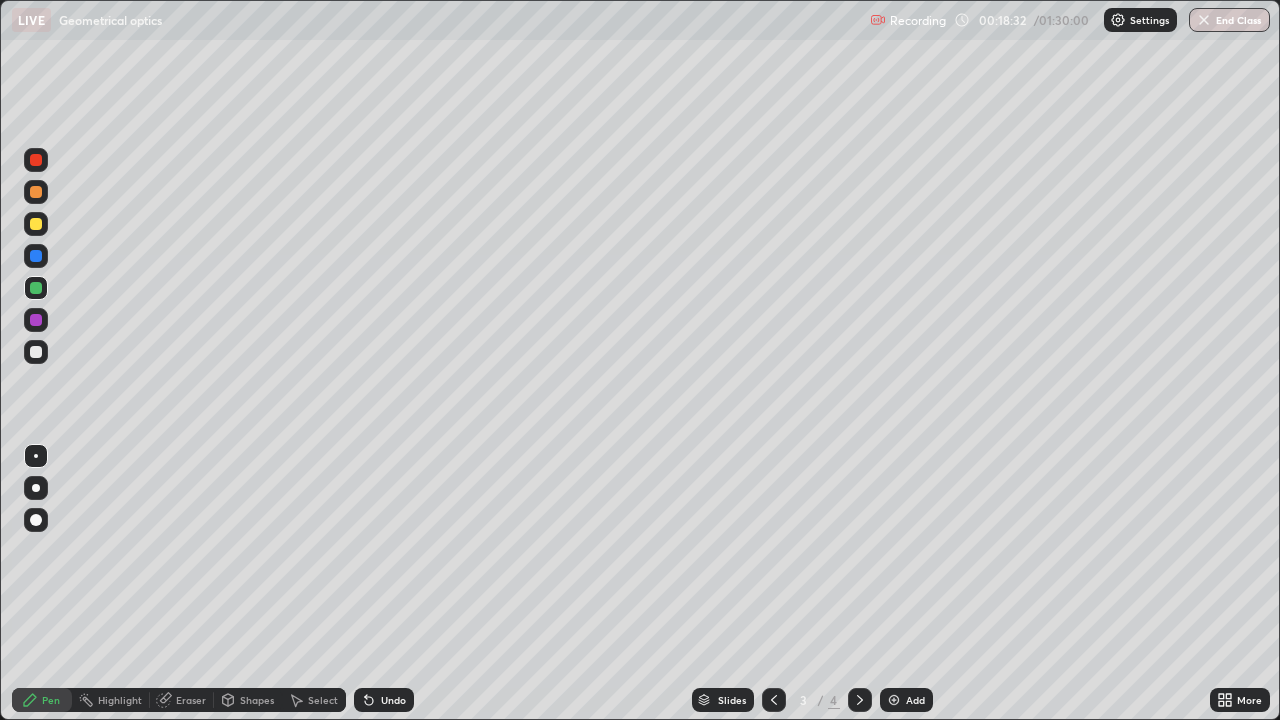 click at bounding box center [36, 224] 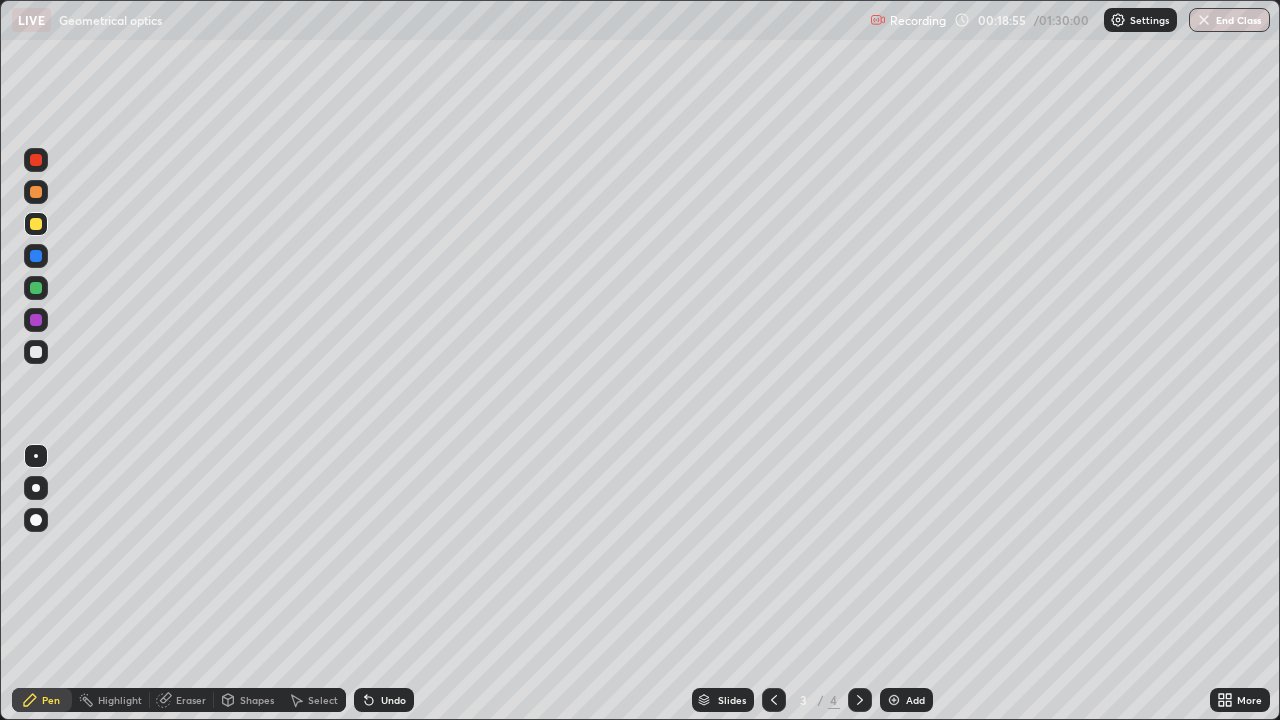 click 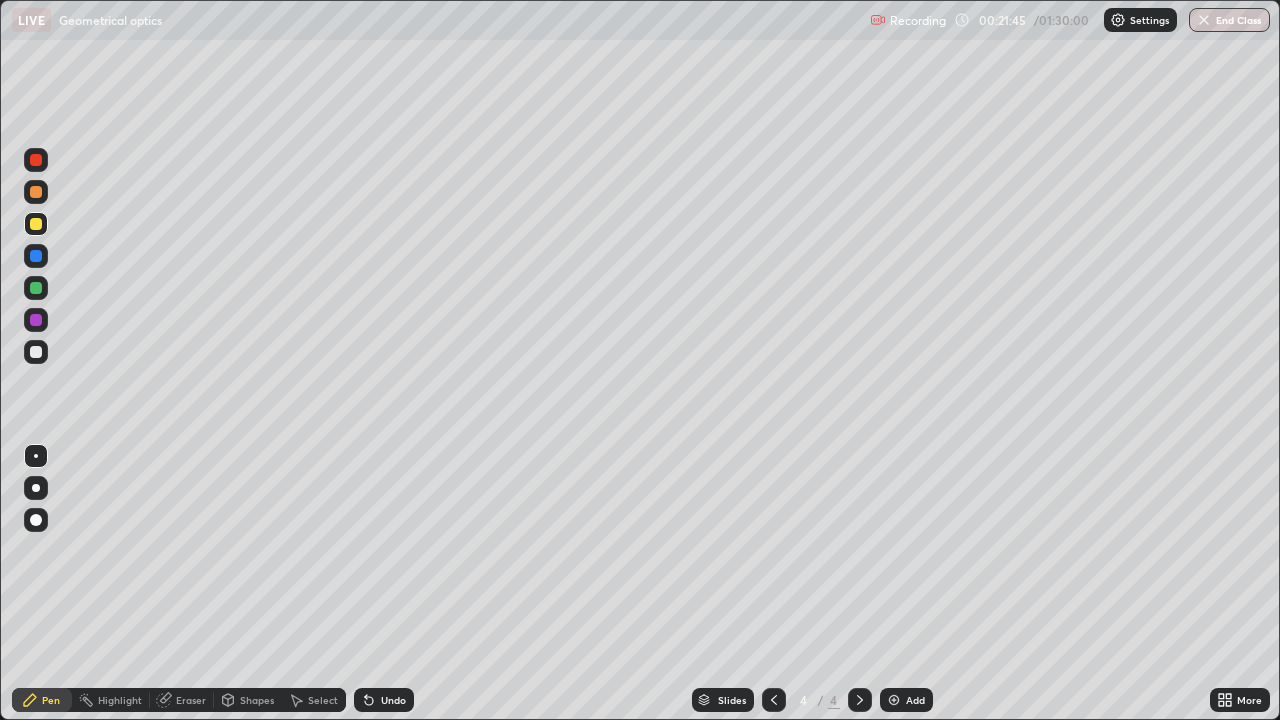 click on "Add" at bounding box center (906, 700) 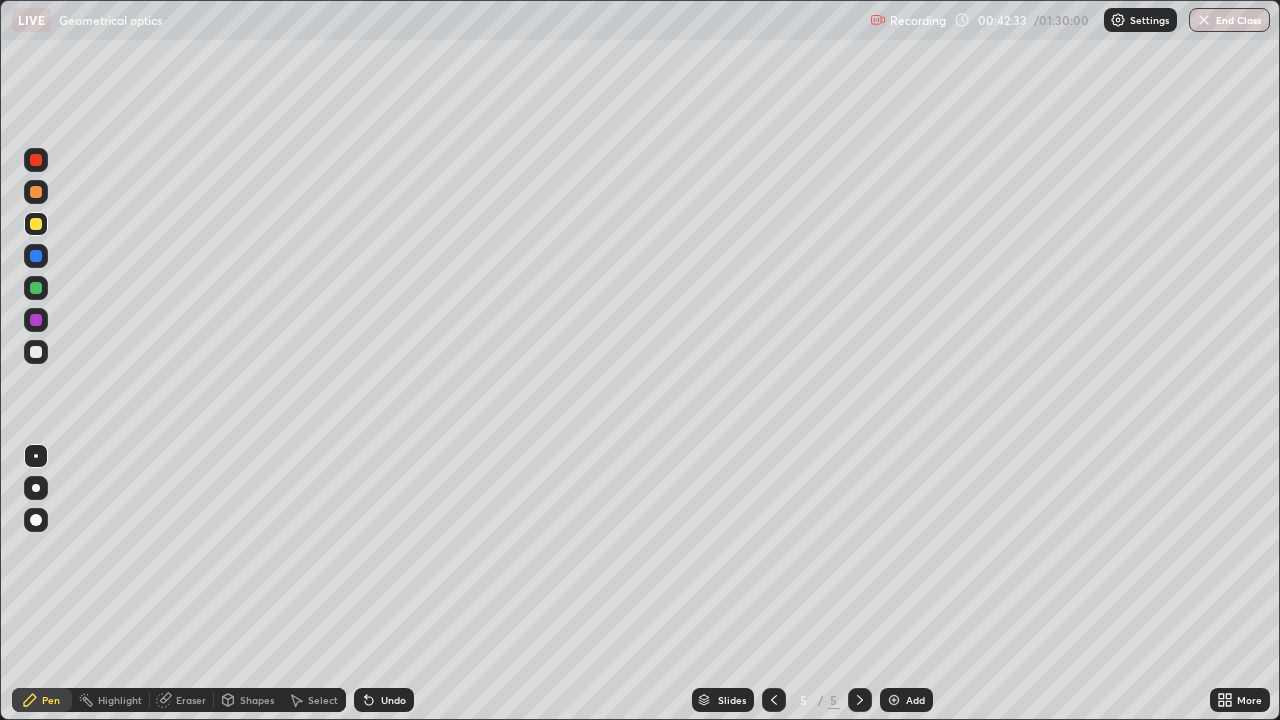 click on "Add" at bounding box center [915, 700] 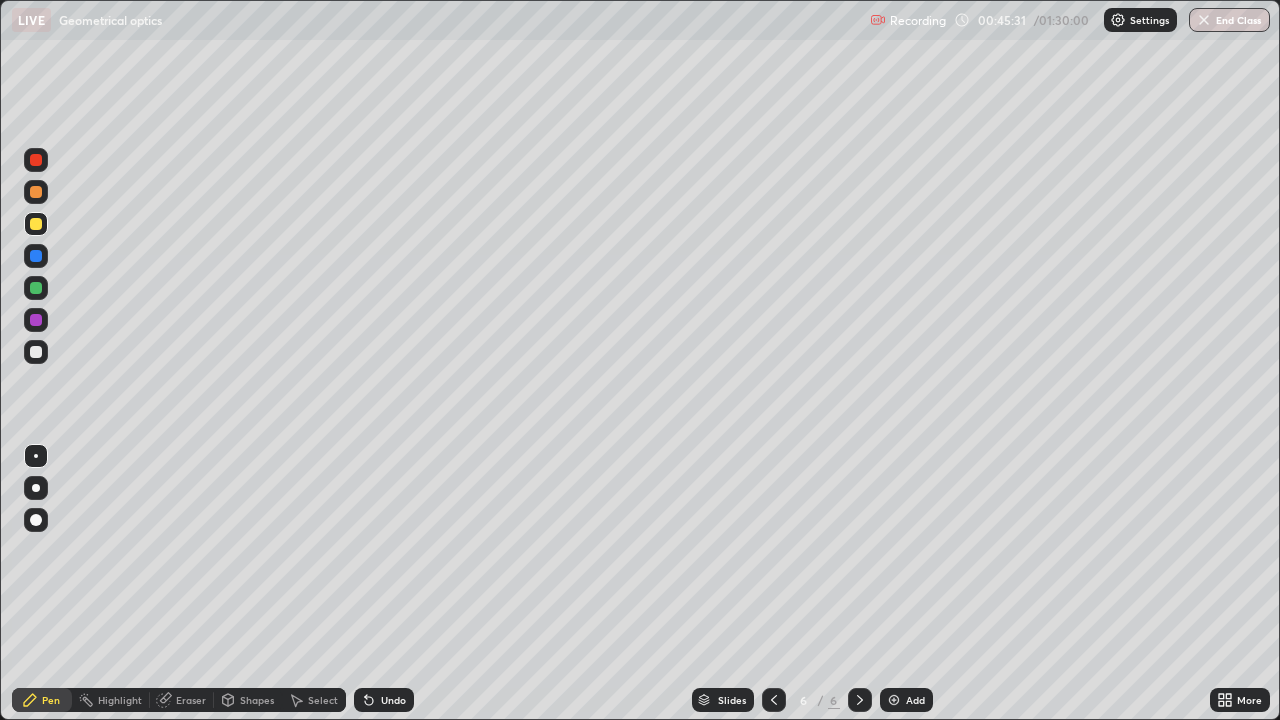 click on "Add" at bounding box center (906, 700) 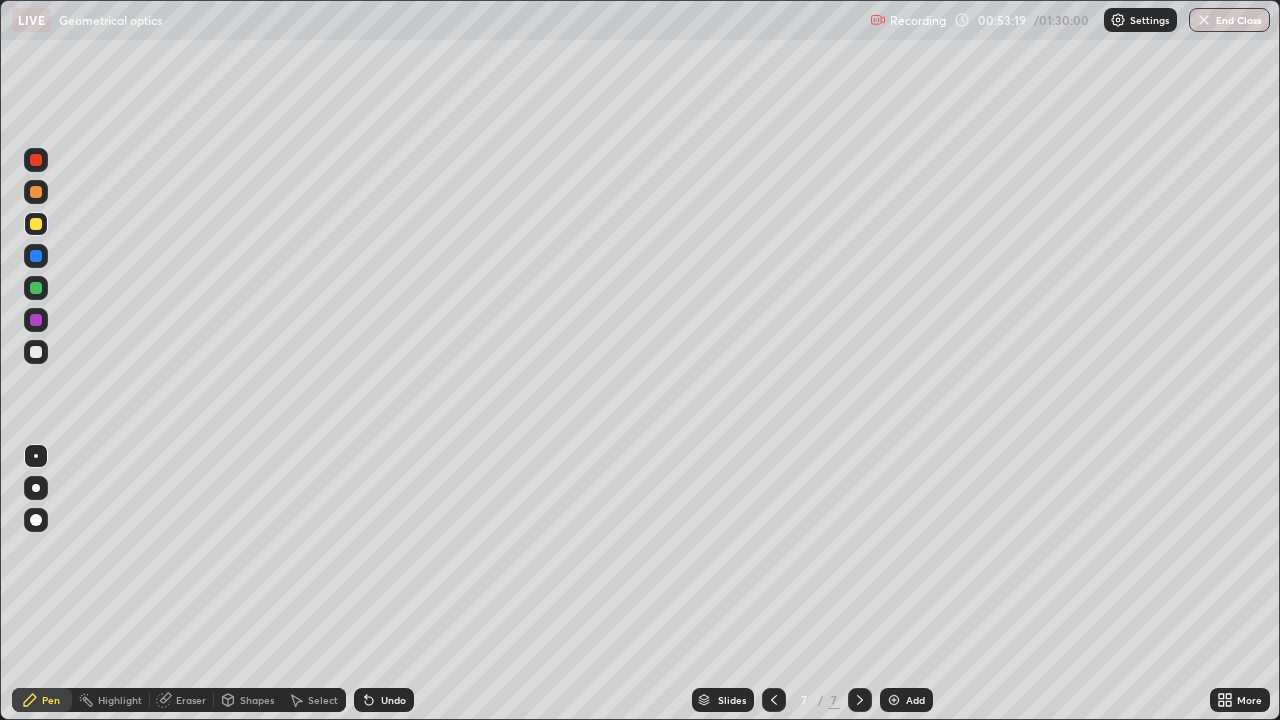 click on "Add" at bounding box center (906, 700) 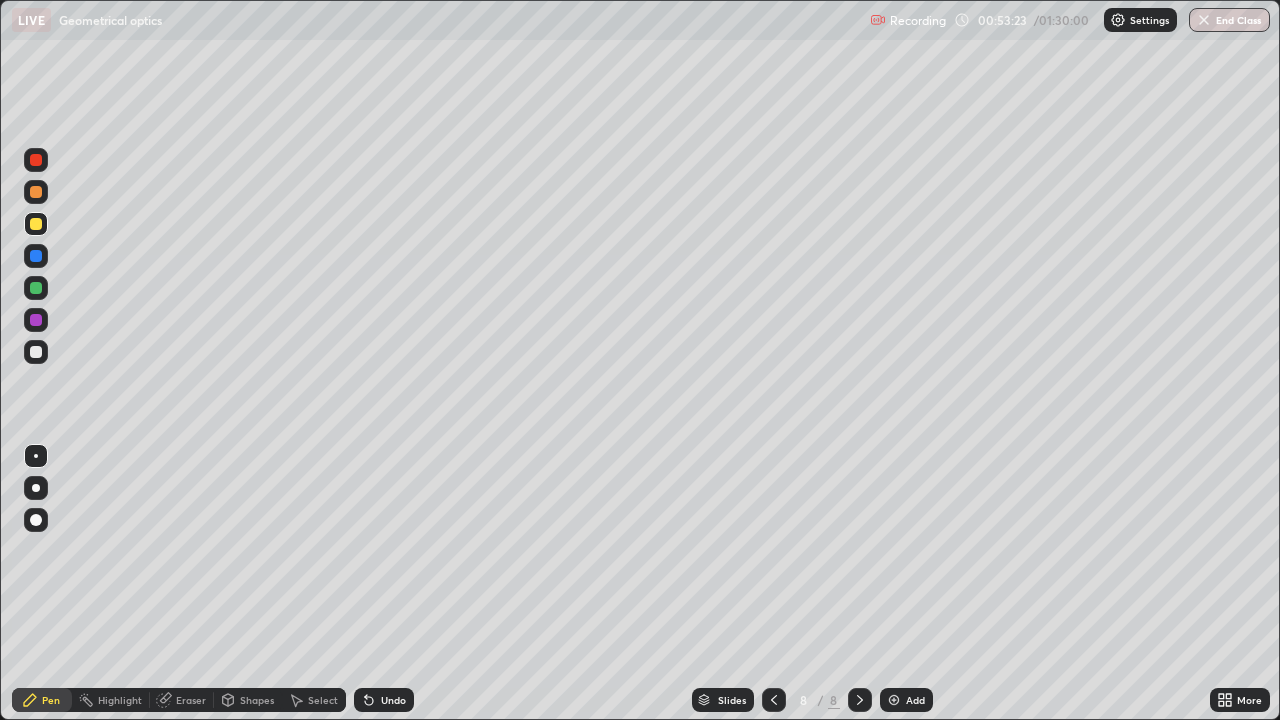 click on "Undo" at bounding box center (393, 700) 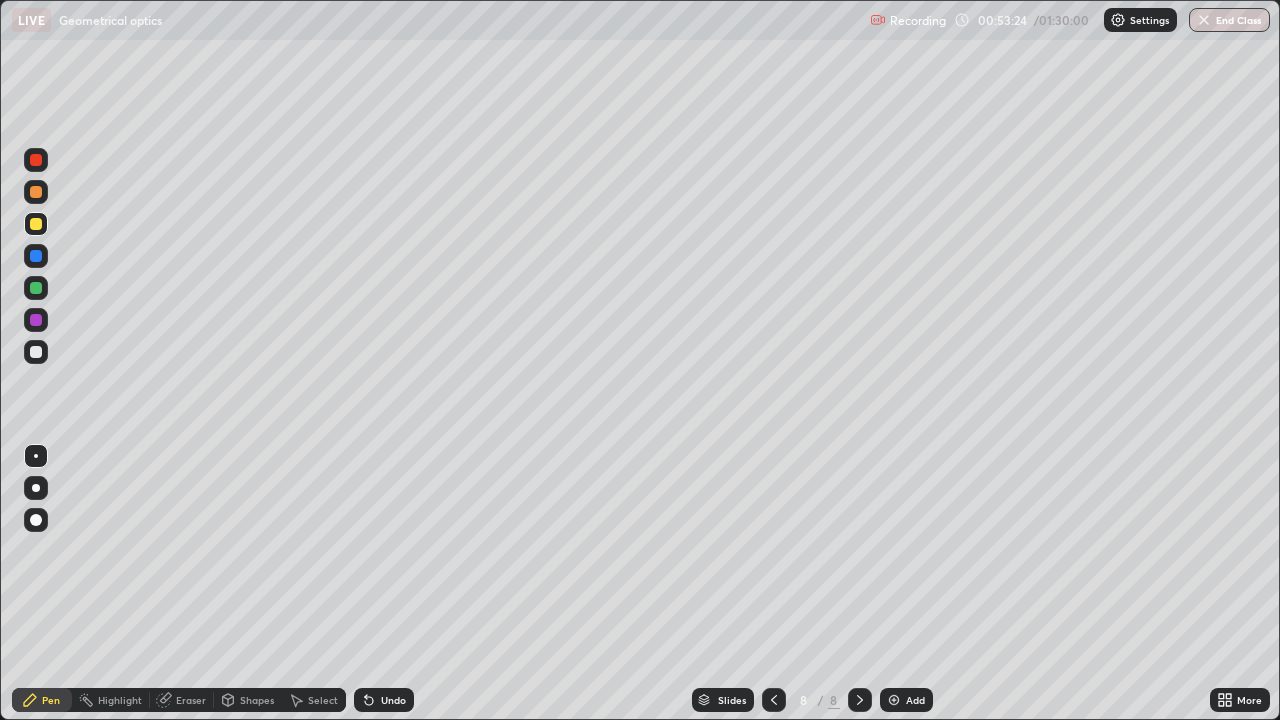 click on "Undo" at bounding box center (384, 700) 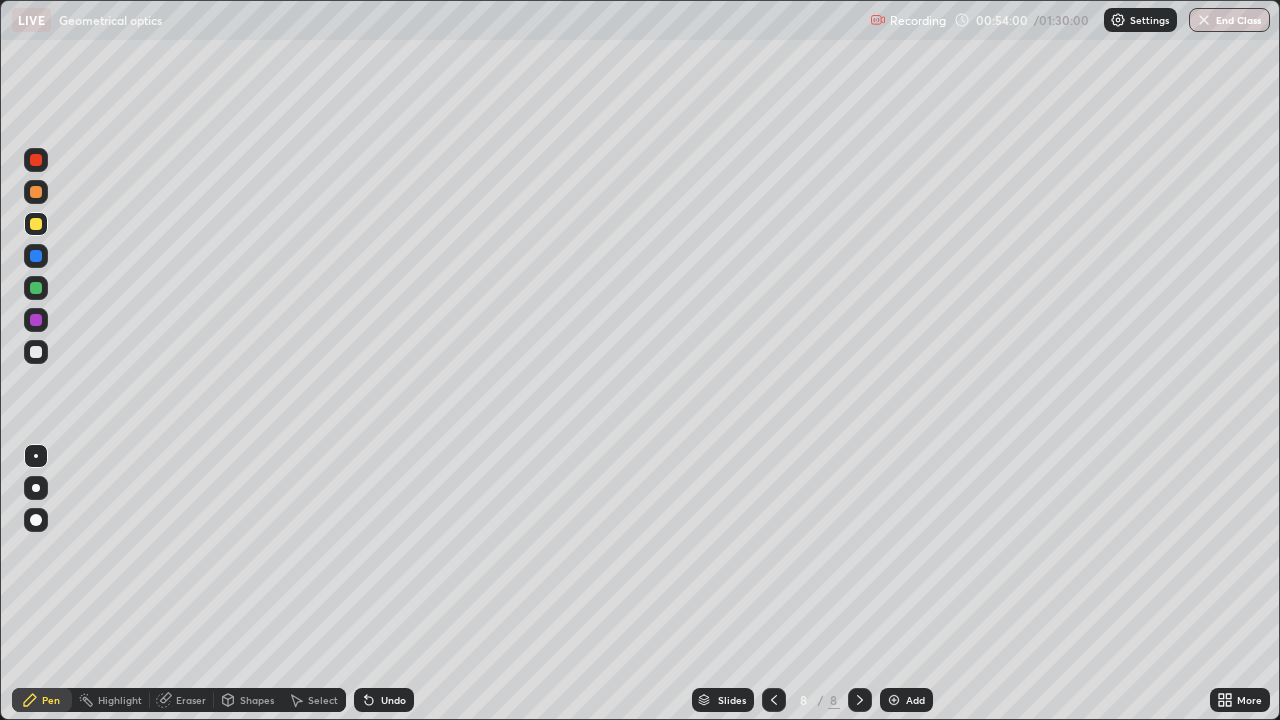 click on "Undo" at bounding box center [393, 700] 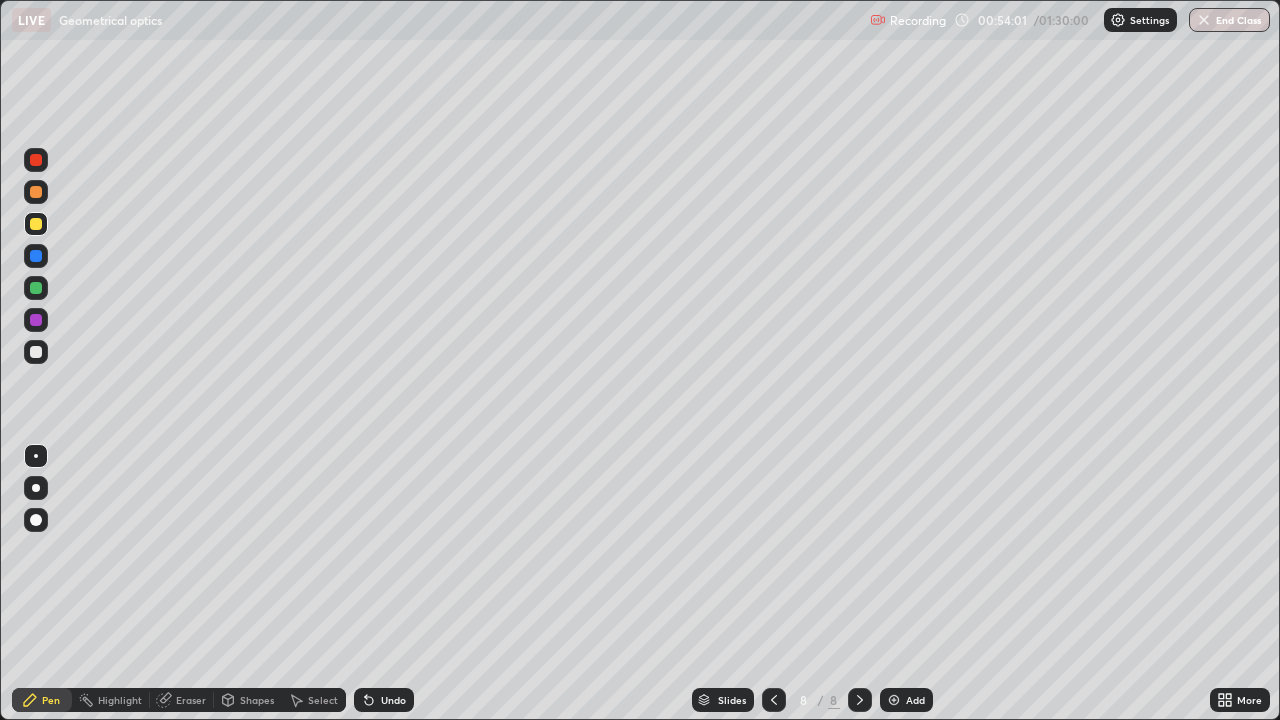 click on "Undo" at bounding box center (393, 700) 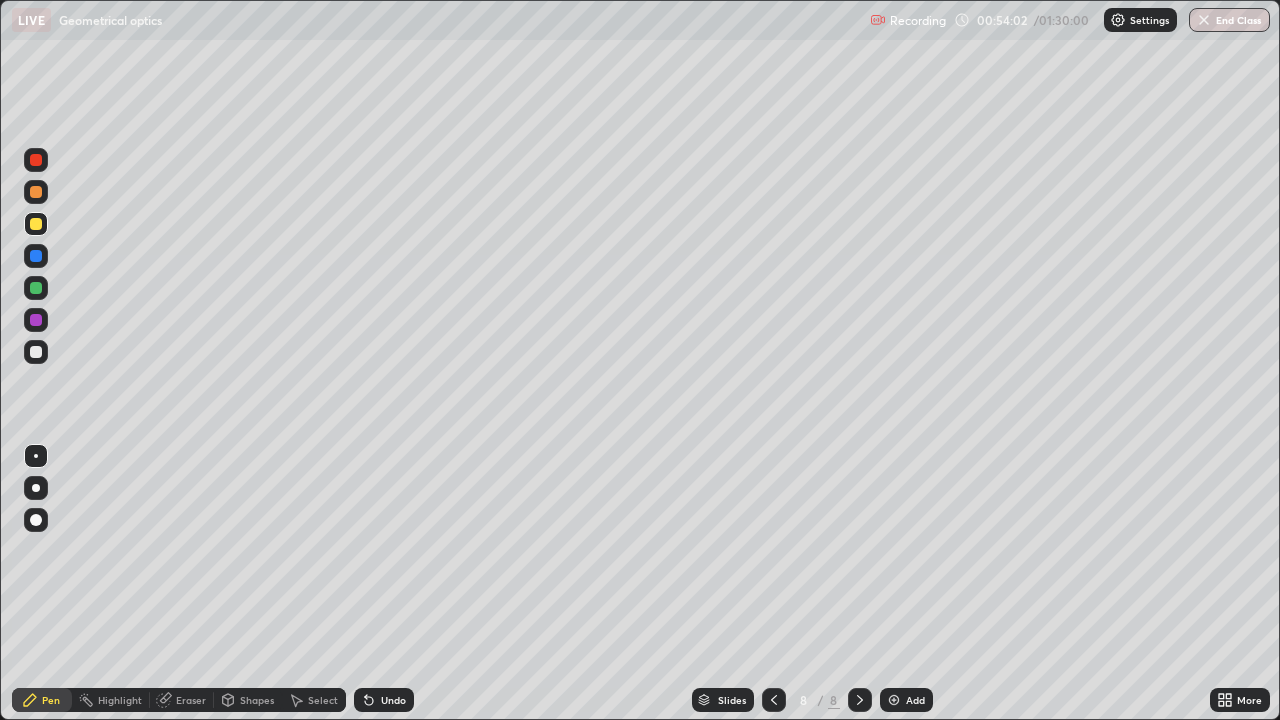 click on "Undo" at bounding box center [393, 700] 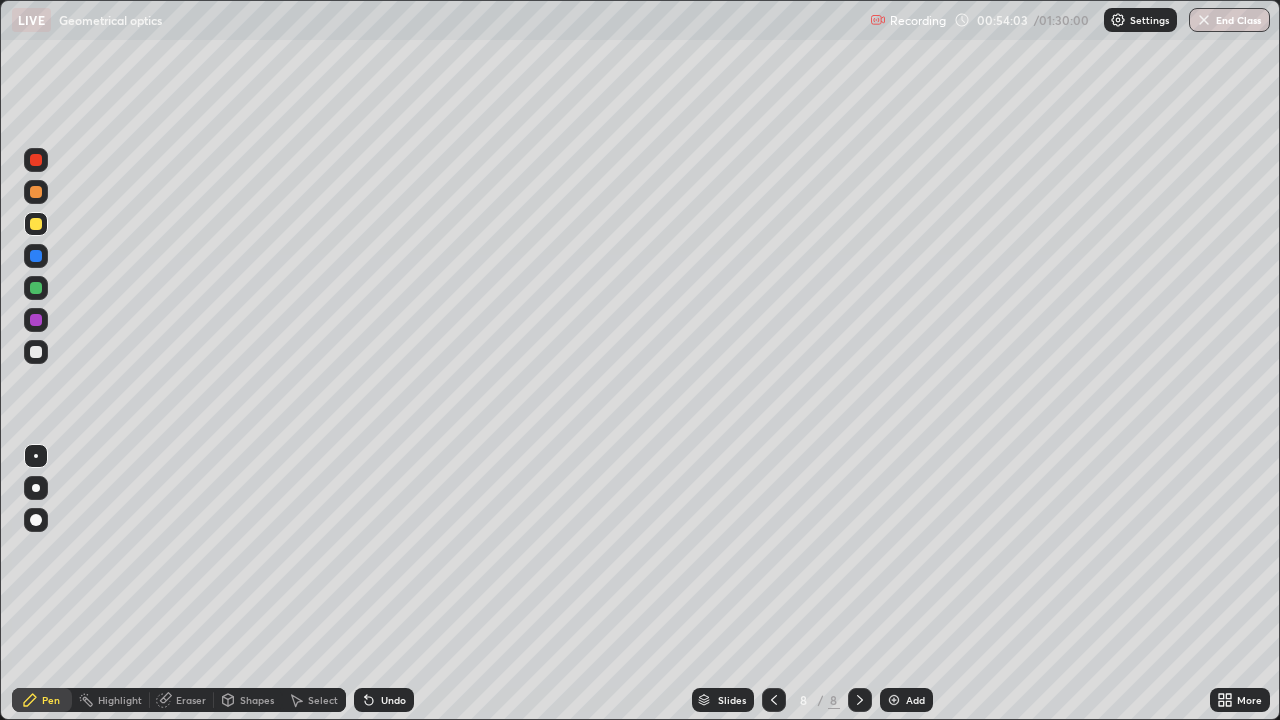 click on "Undo" at bounding box center (393, 700) 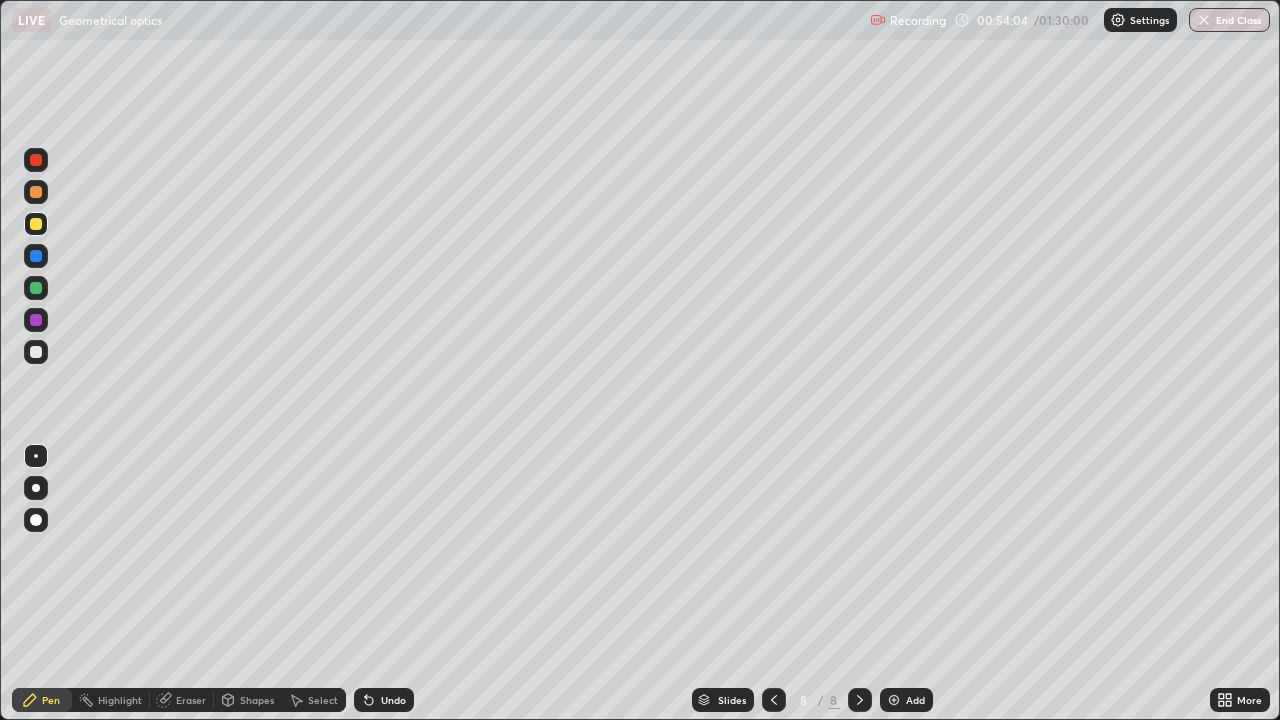 click on "Undo" at bounding box center (384, 700) 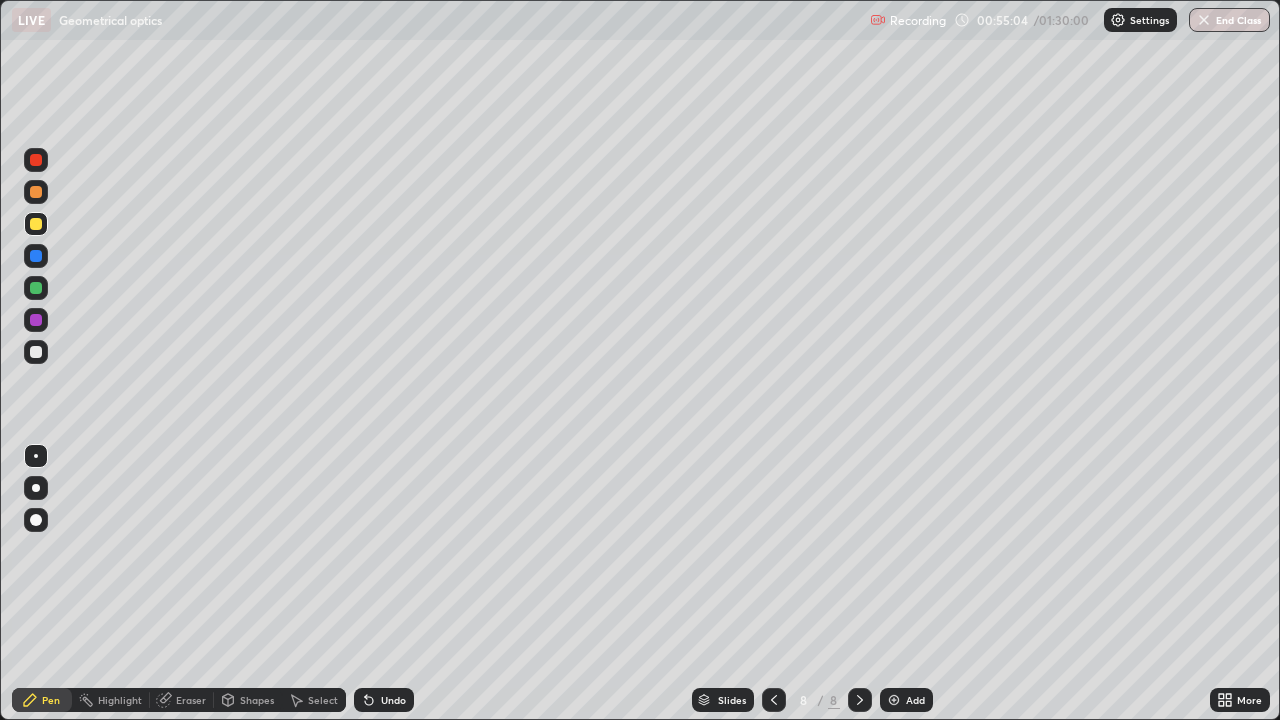 click on "Undo" at bounding box center (393, 700) 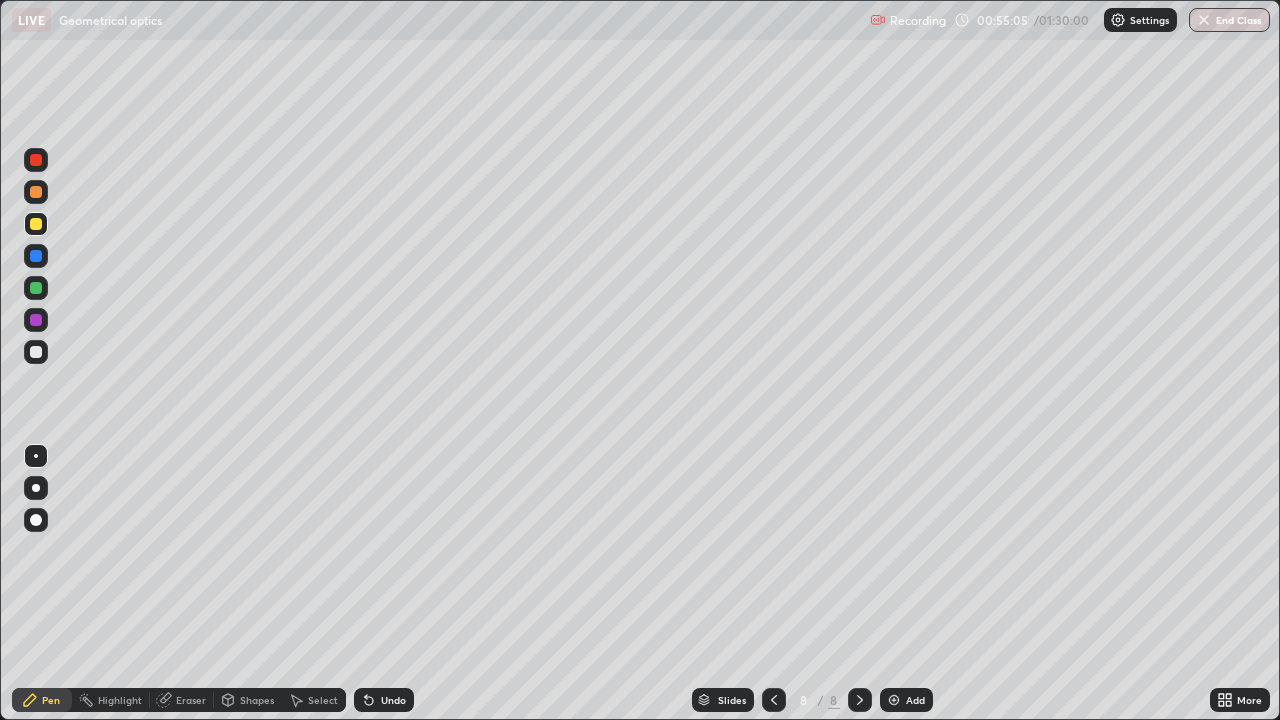 click on "Undo" at bounding box center (393, 700) 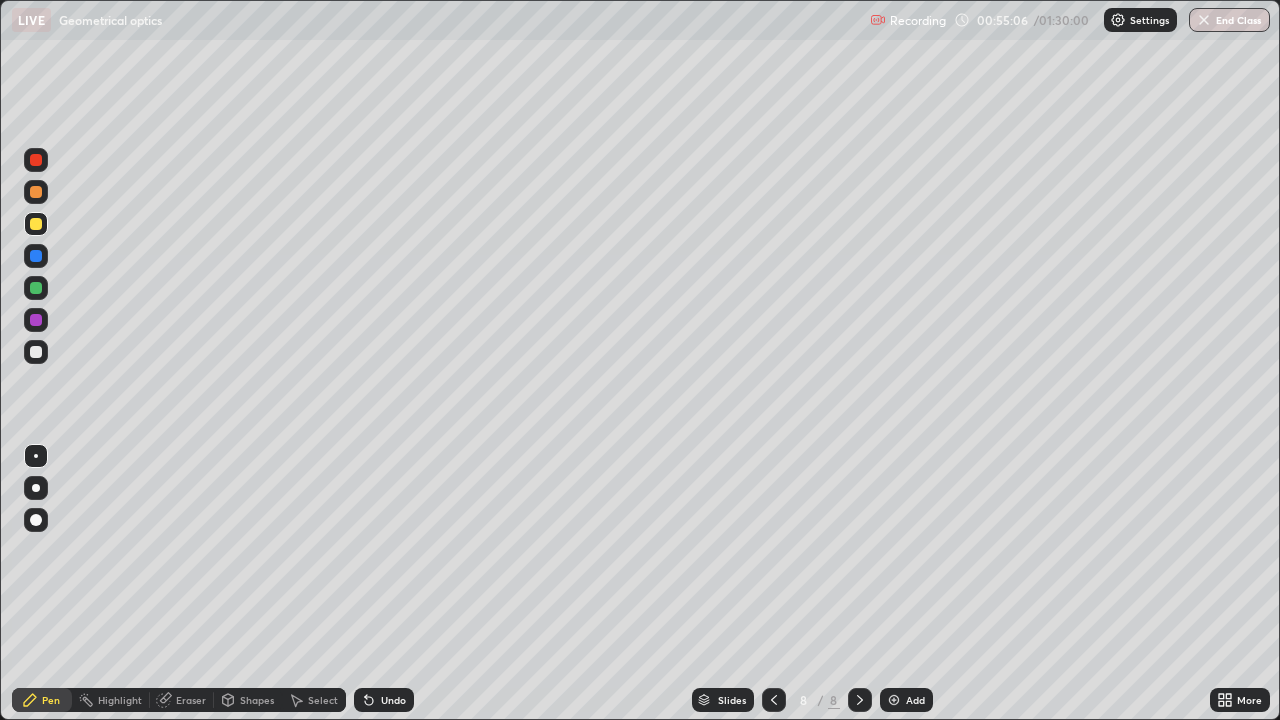 click on "Undo" at bounding box center (384, 700) 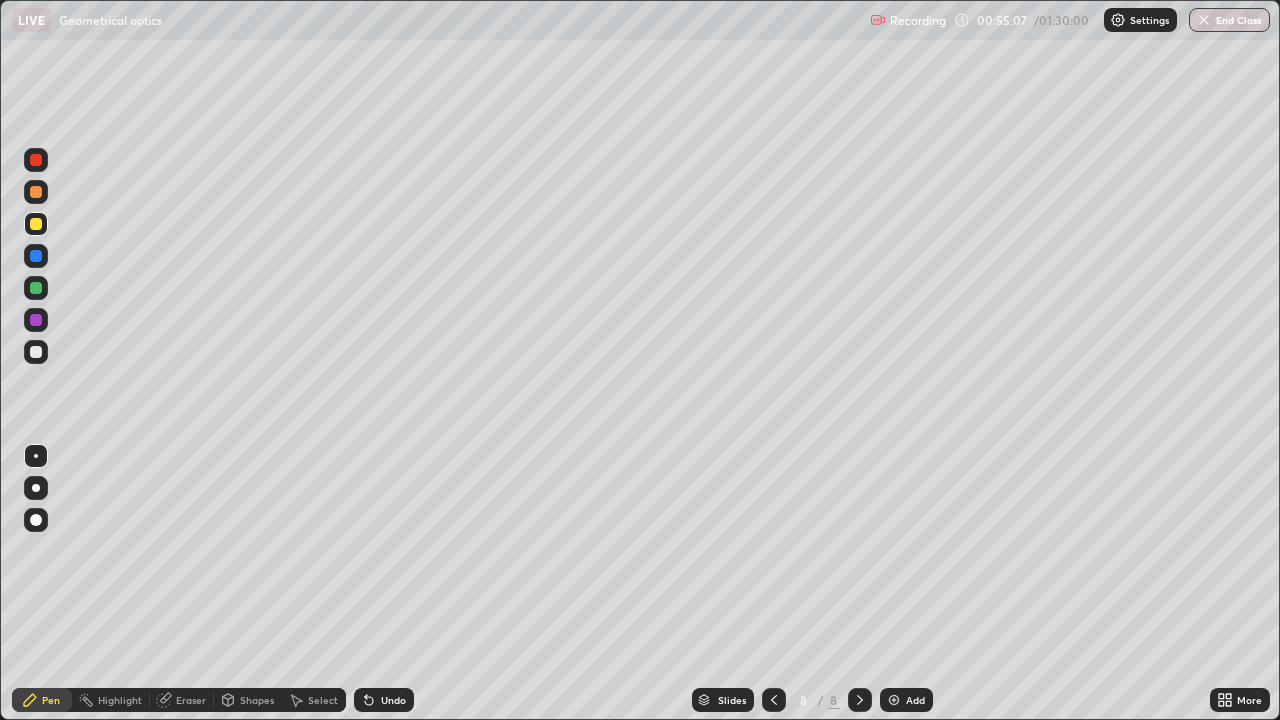 click on "Undo" at bounding box center (384, 700) 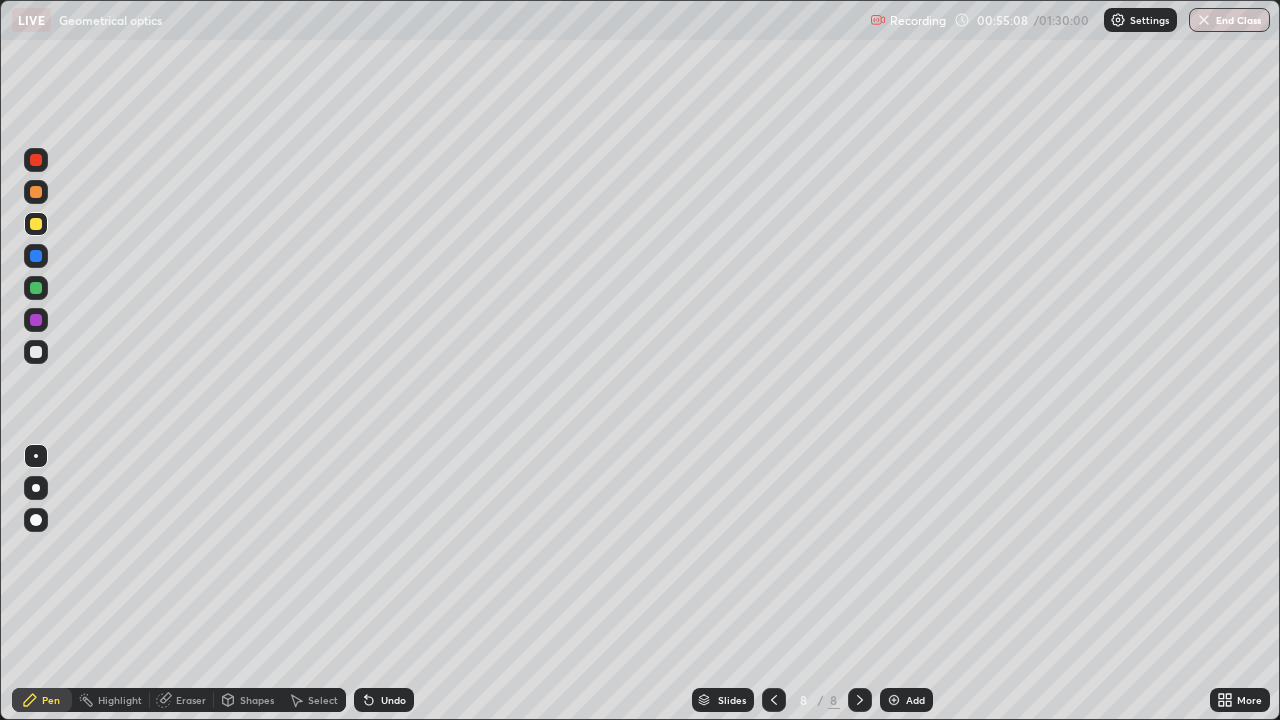 click on "Undo" at bounding box center (384, 700) 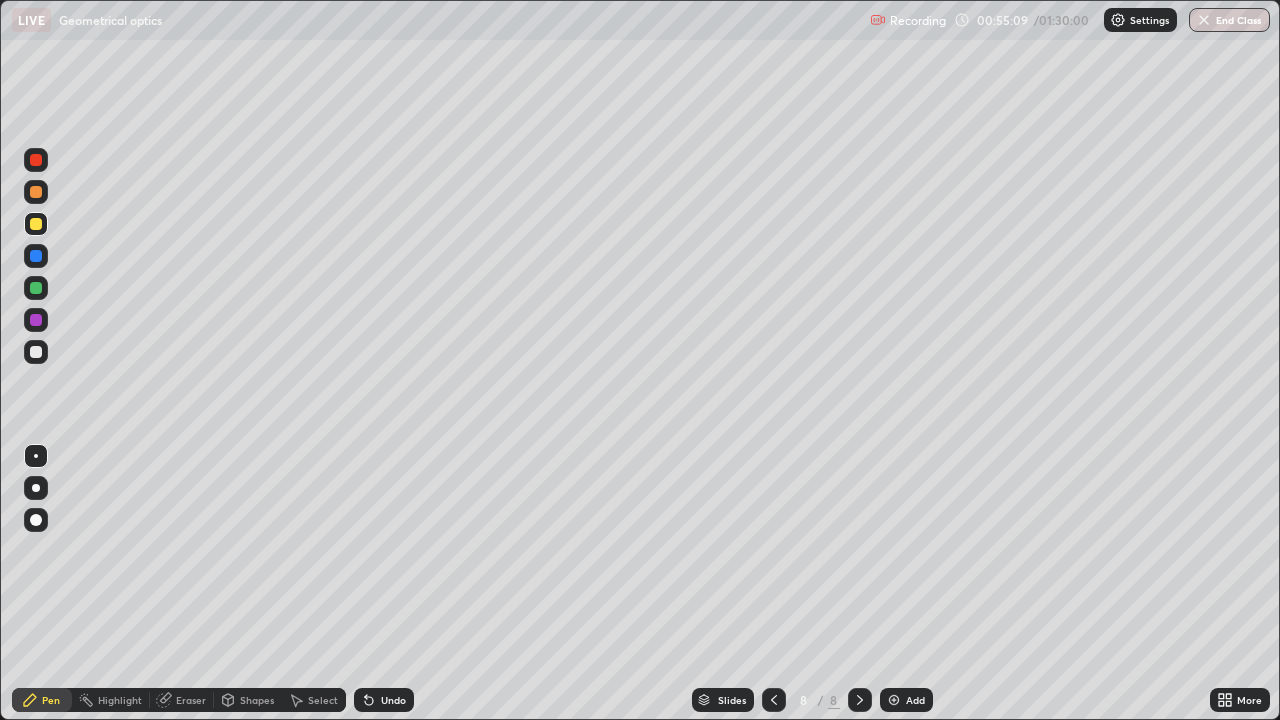 click on "Select" at bounding box center [323, 700] 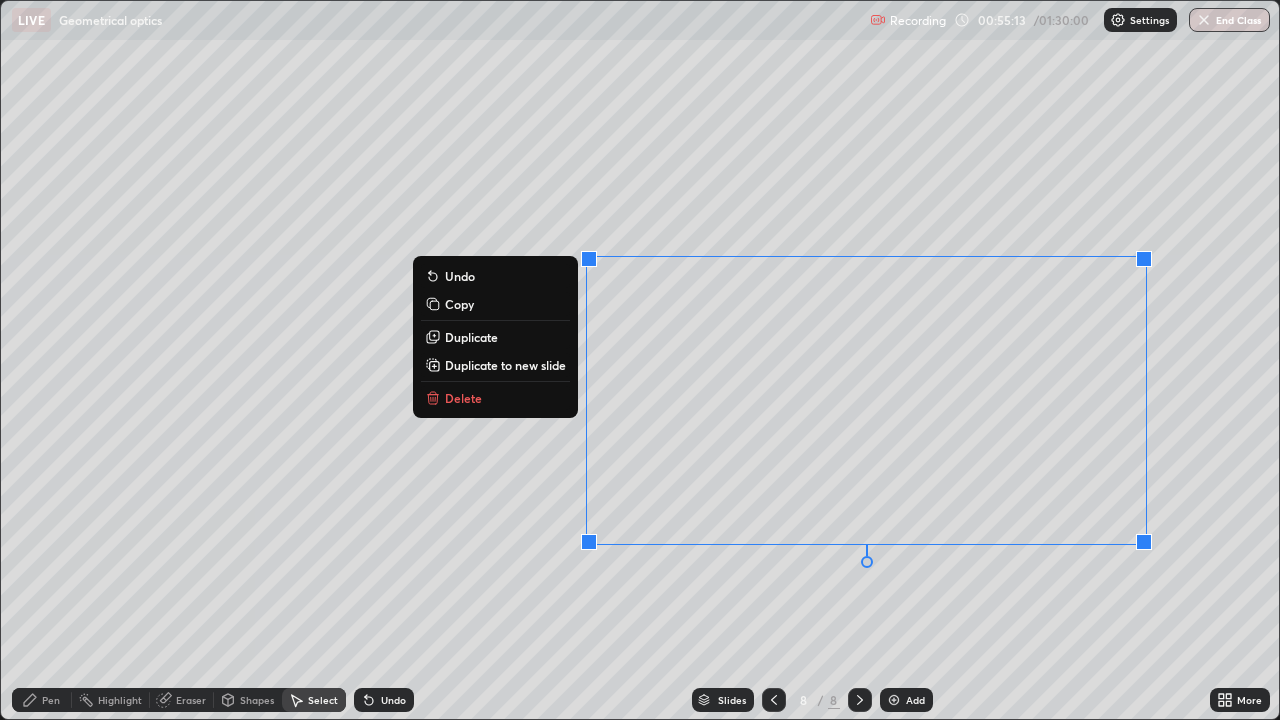 click on "Undo" at bounding box center [384, 700] 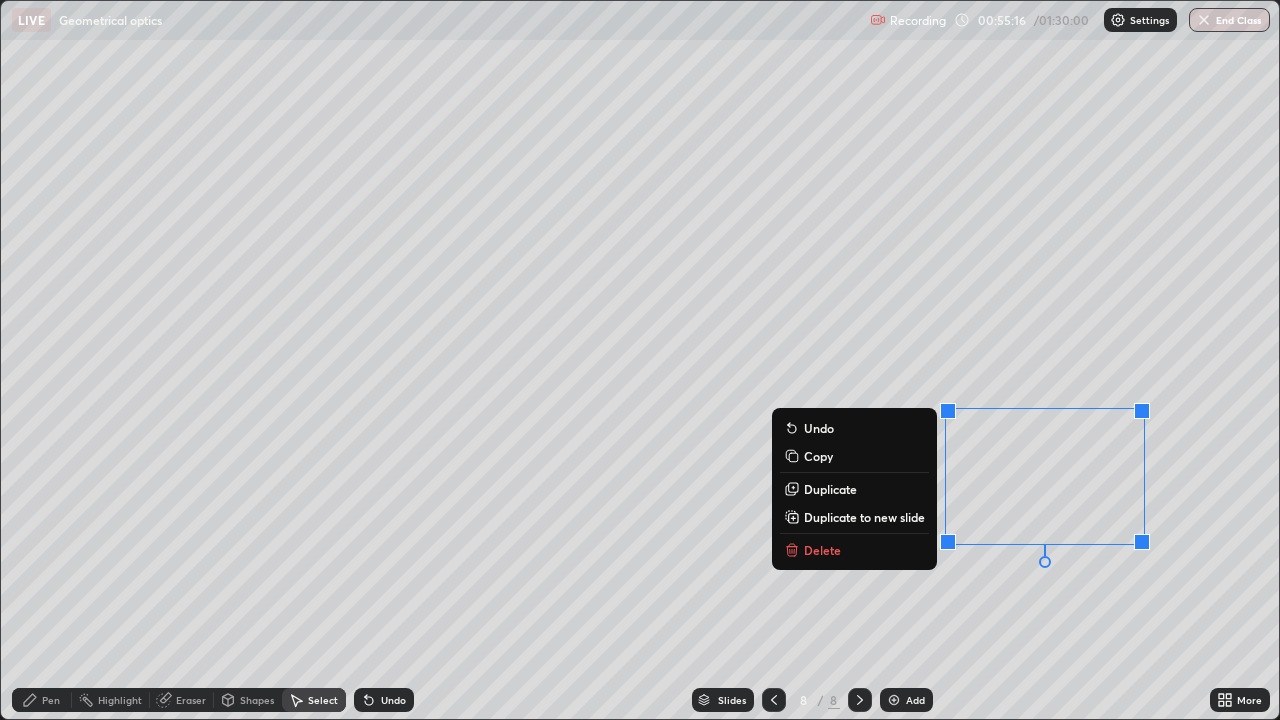 click on "Delete" at bounding box center [854, 550] 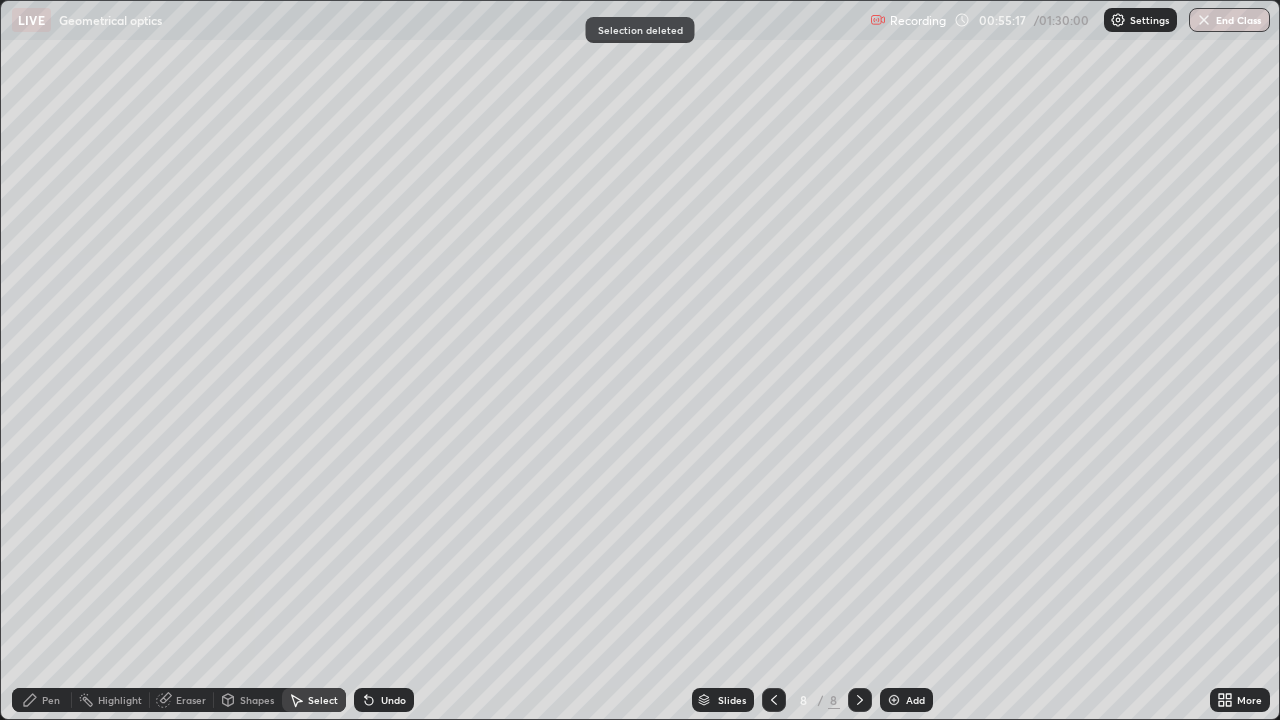 click on "Pen" at bounding box center (42, 700) 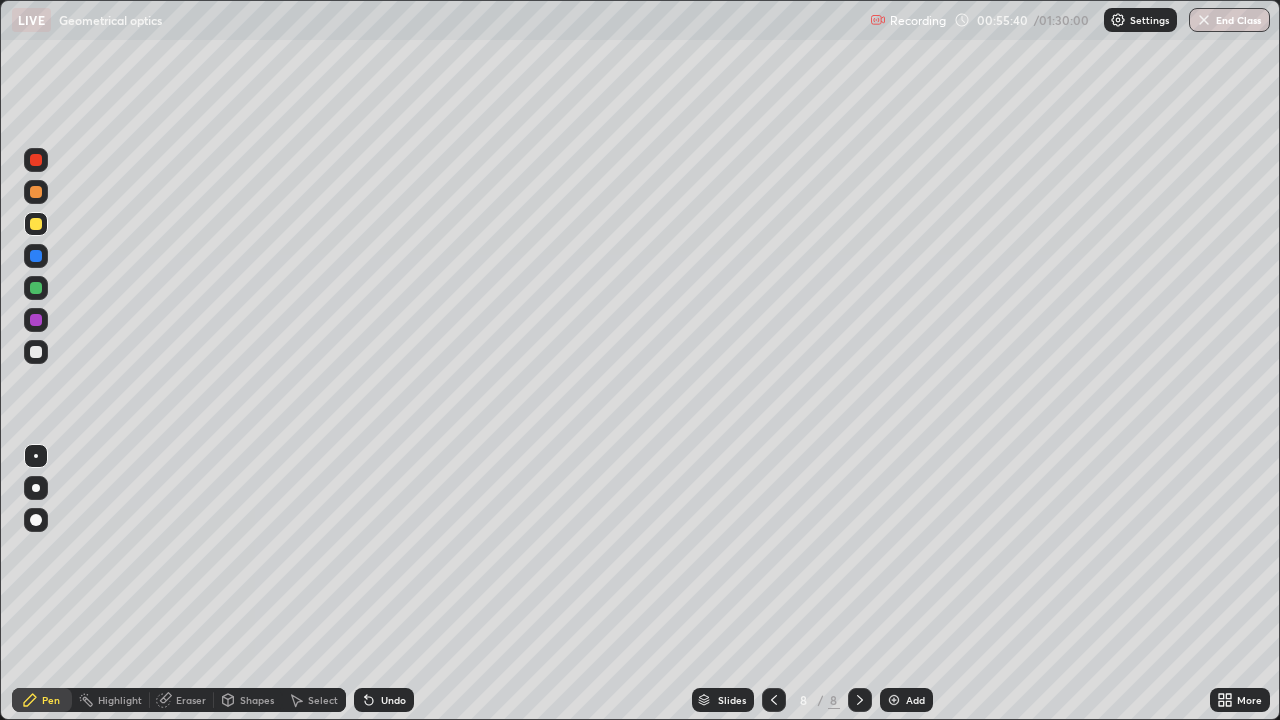 click on "Undo" at bounding box center (393, 700) 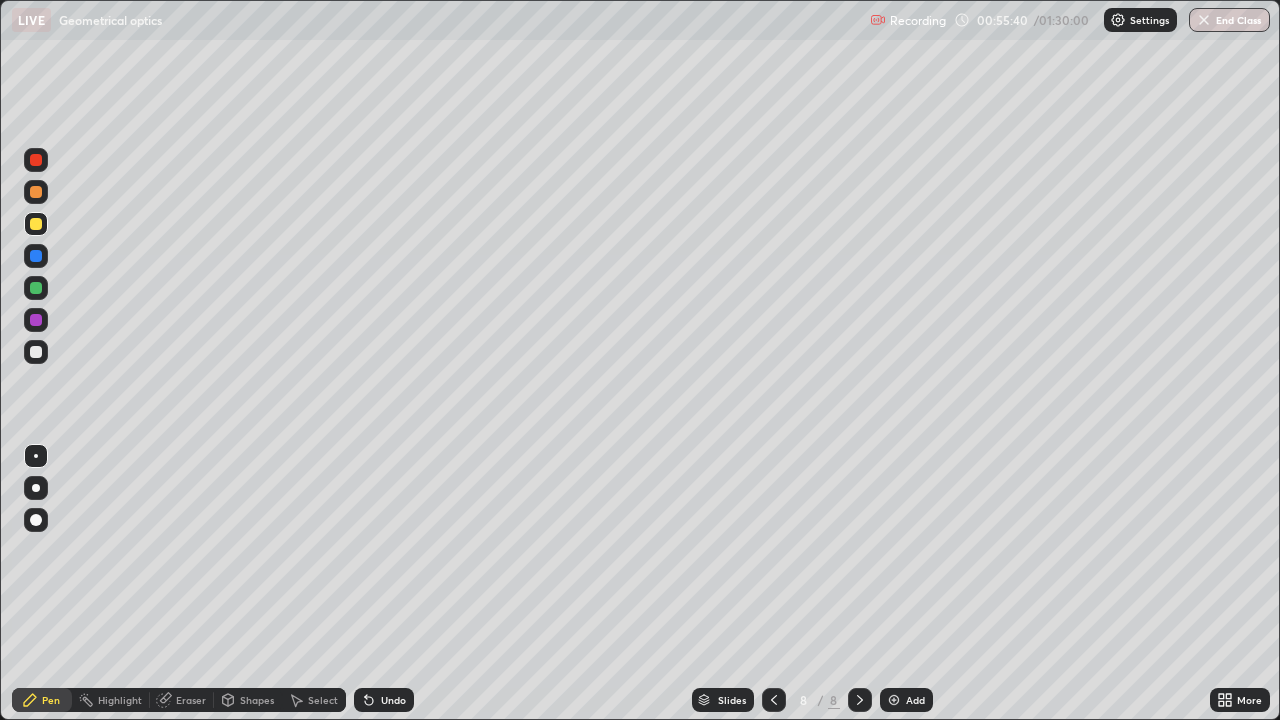 click on "Undo" at bounding box center (393, 700) 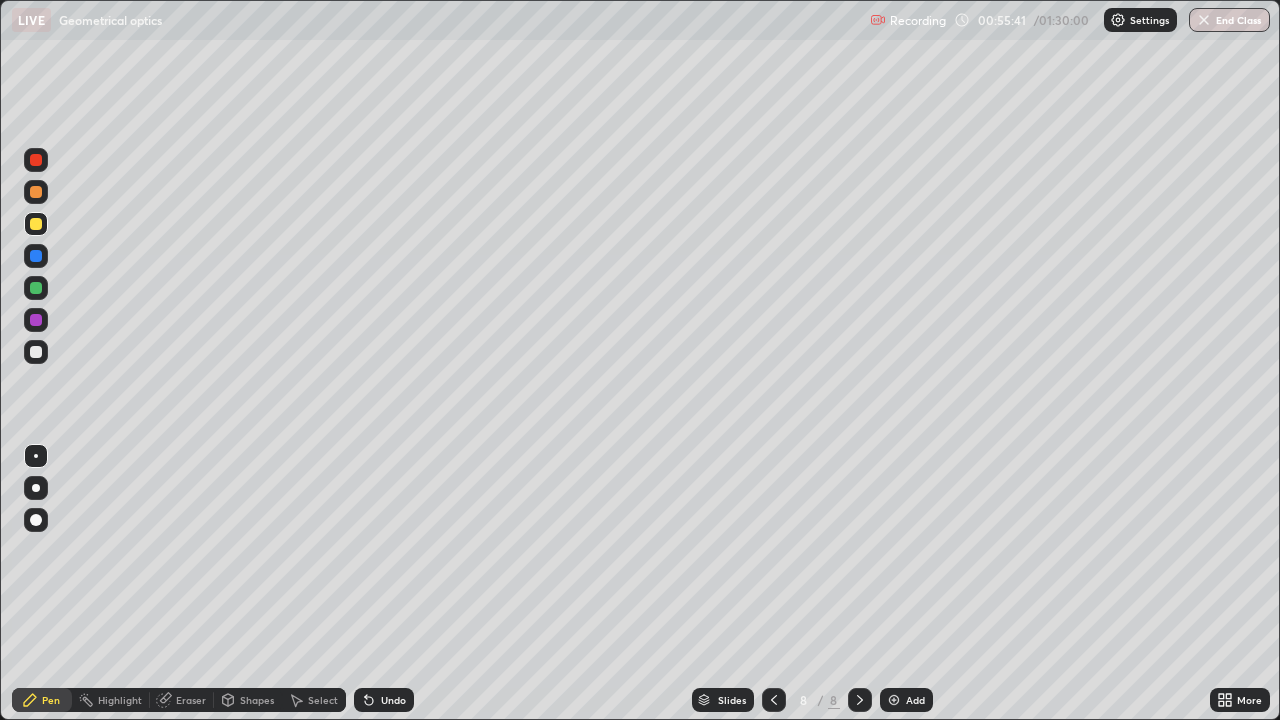 click on "Undo" at bounding box center [384, 700] 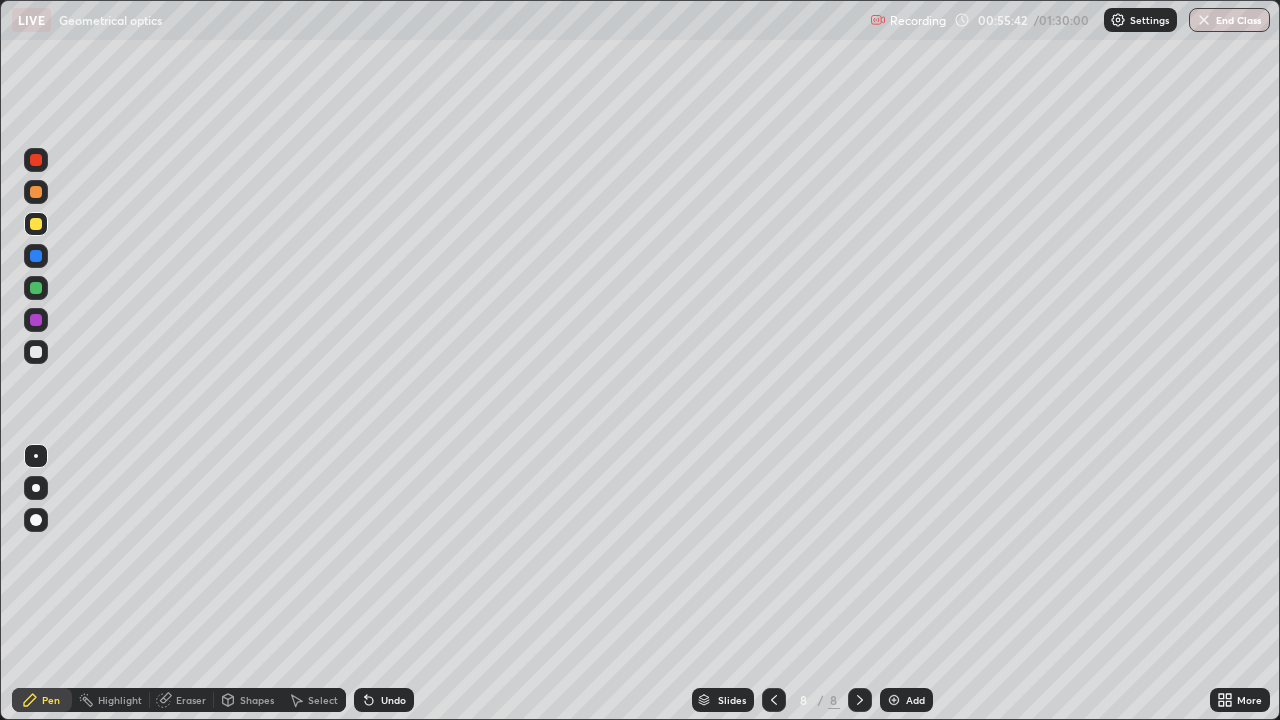 click on "Undo" at bounding box center [384, 700] 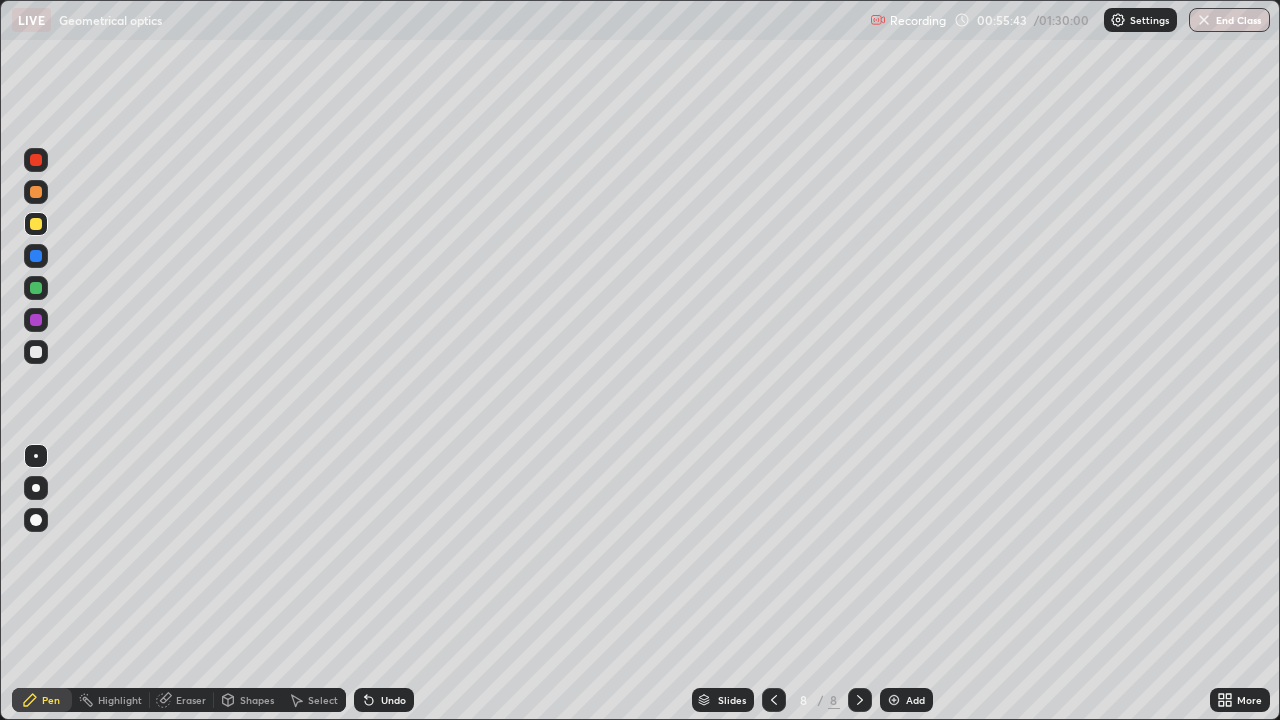 click on "Undo" at bounding box center [384, 700] 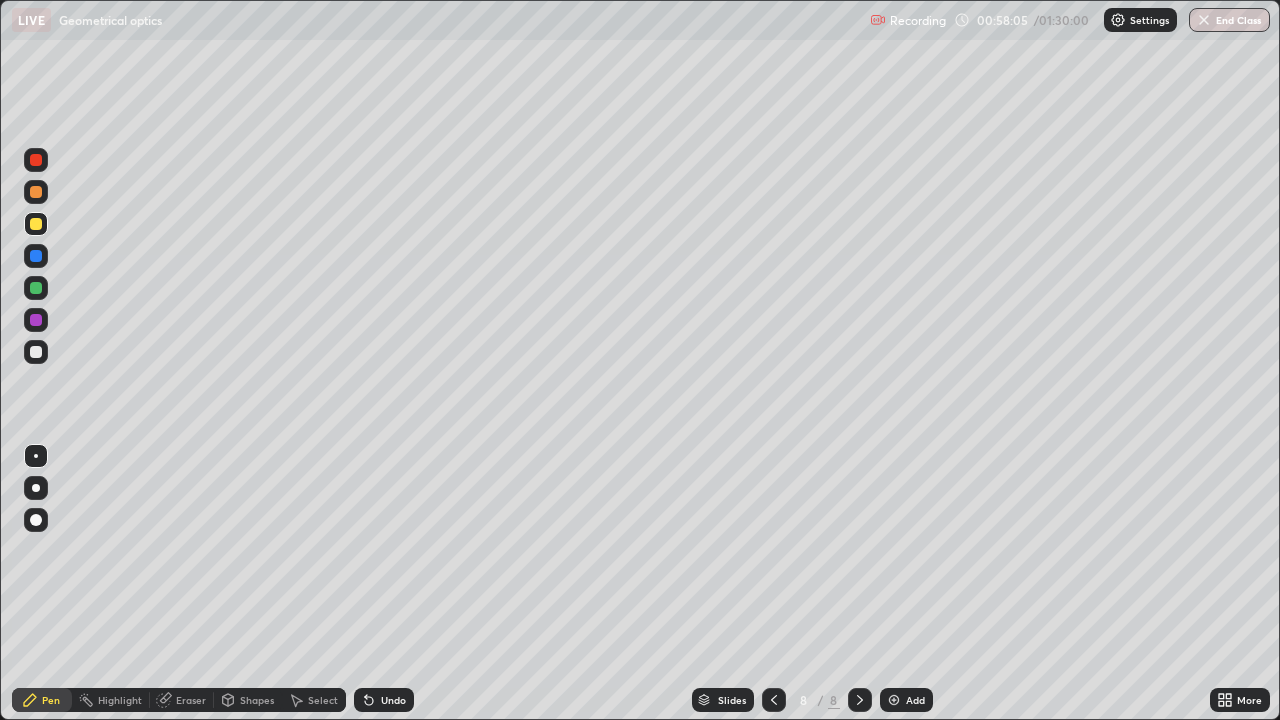 click on "Undo" at bounding box center [384, 700] 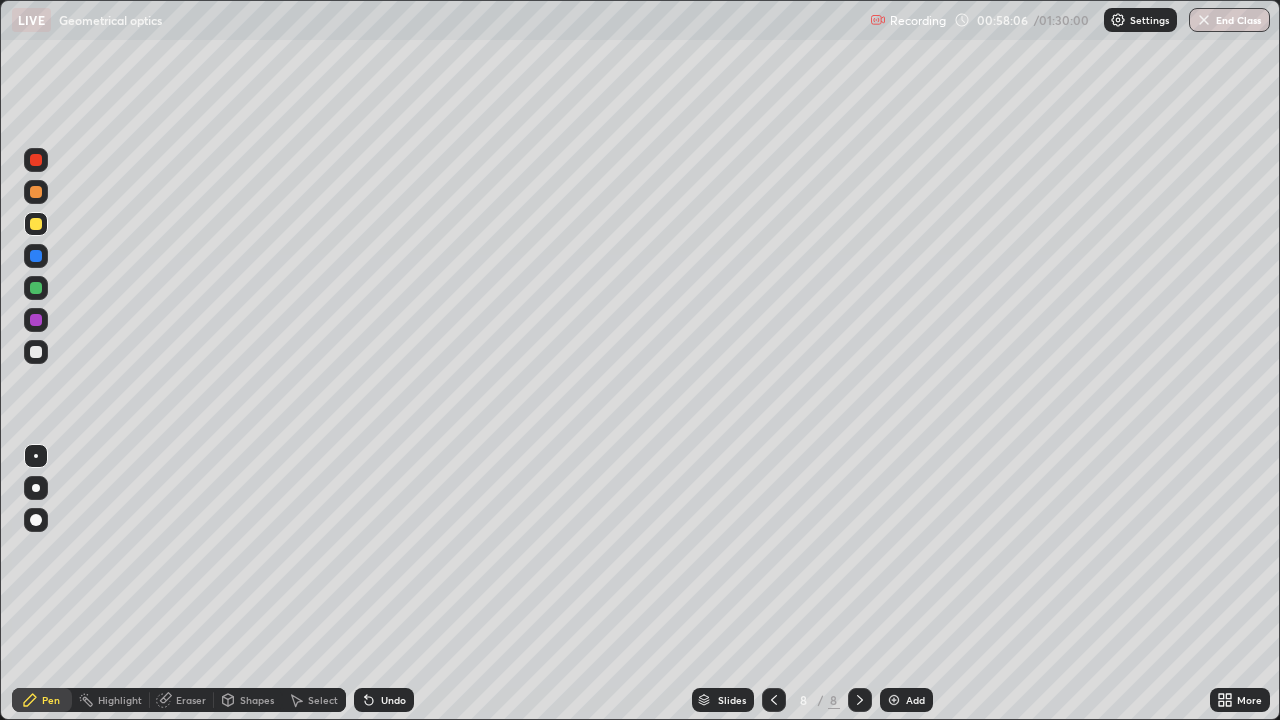 click on "Undo" at bounding box center (393, 700) 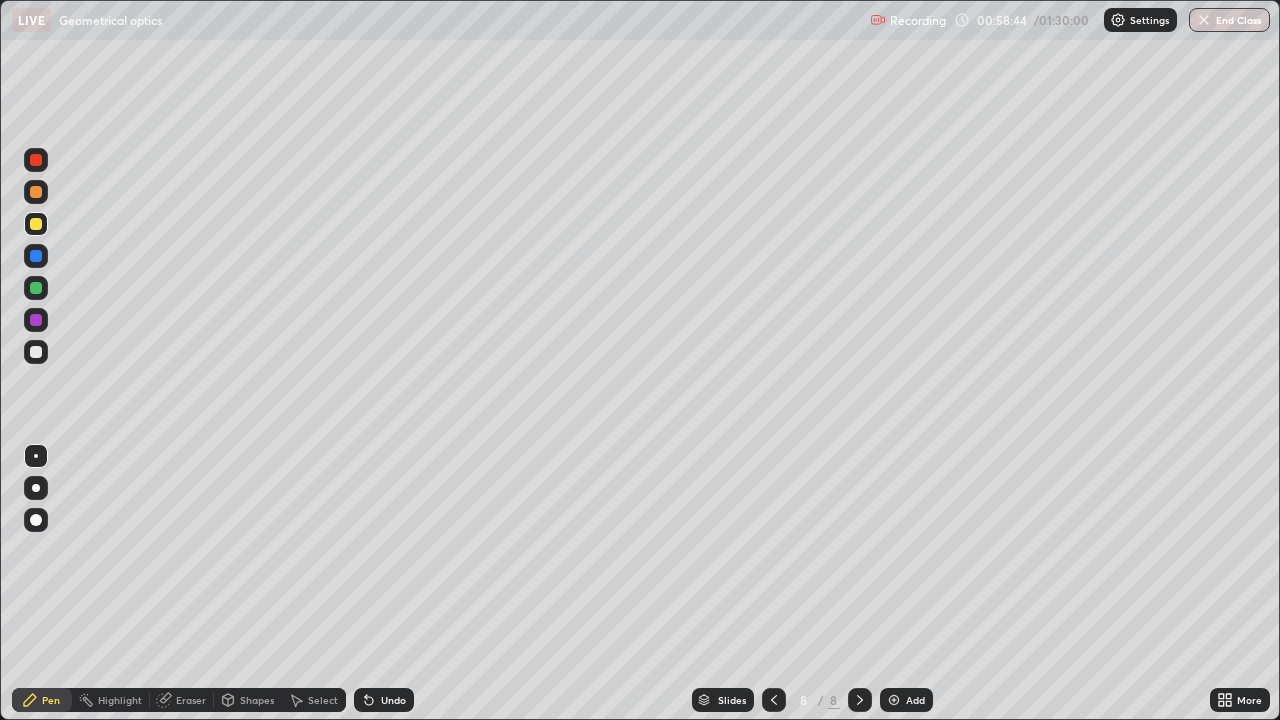 click on "Undo" at bounding box center [393, 700] 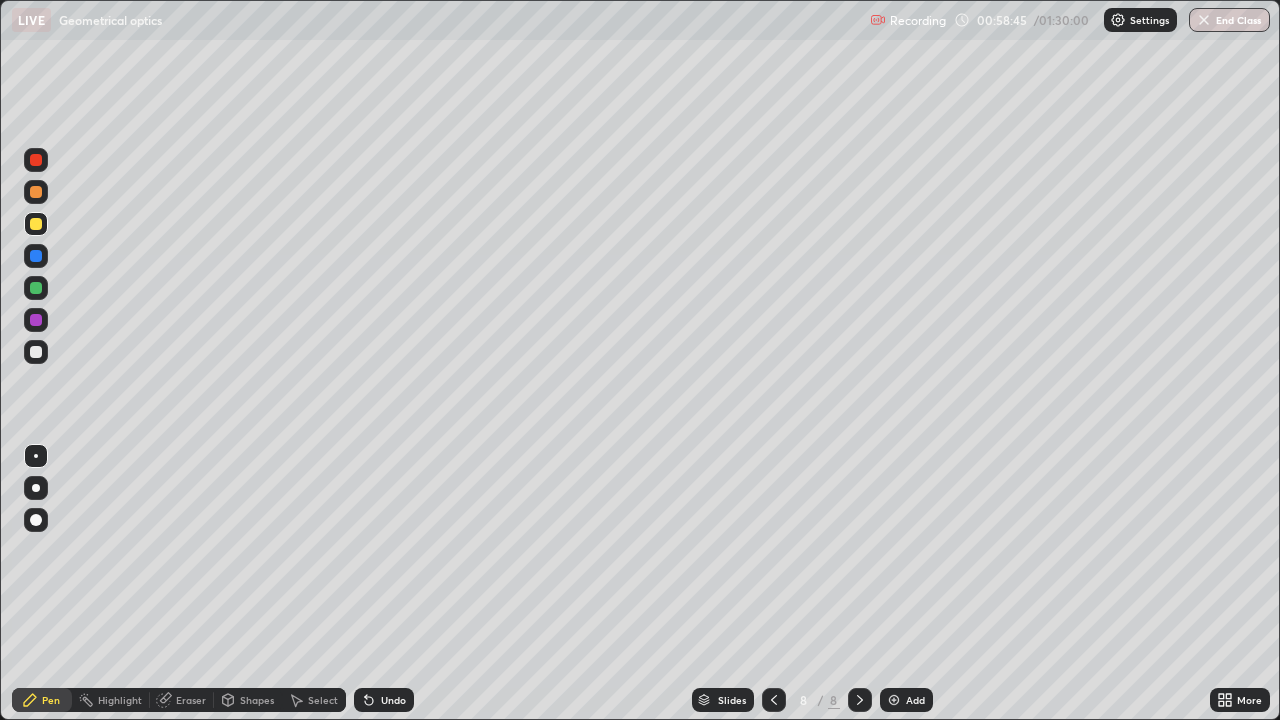 click on "Undo" at bounding box center (393, 700) 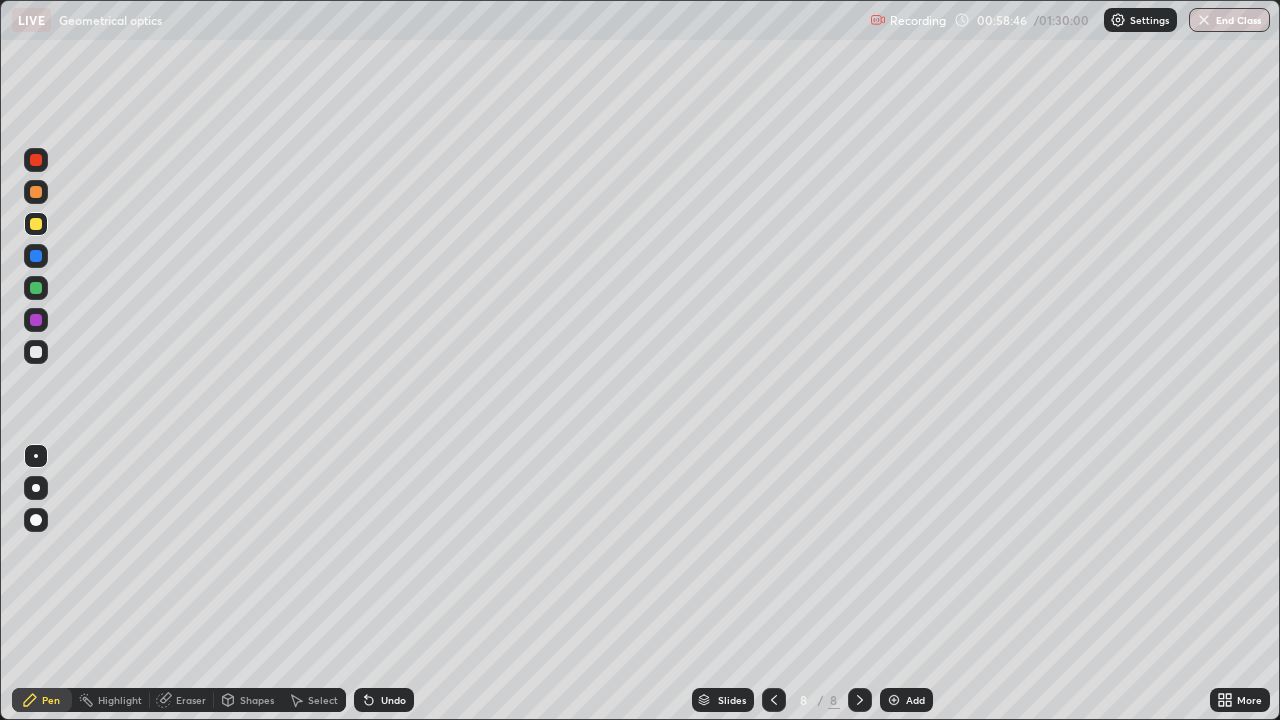 click on "Undo" at bounding box center [384, 700] 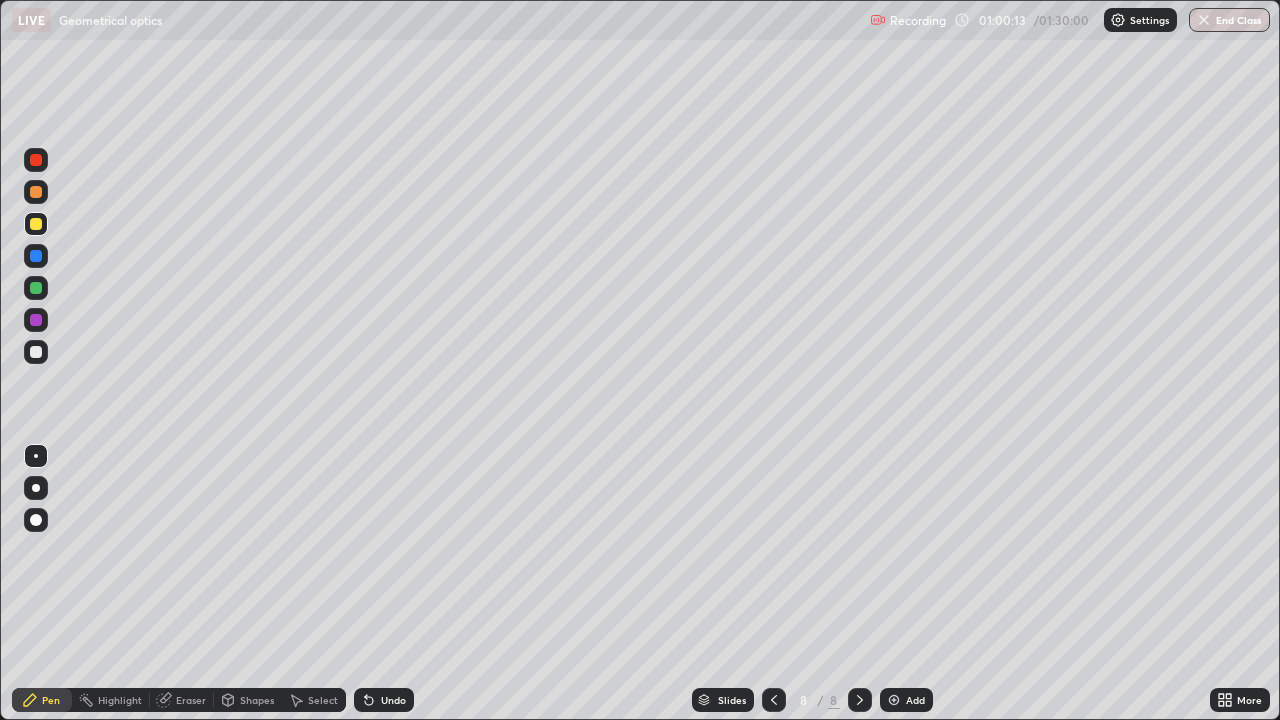 click on "Add" at bounding box center (906, 700) 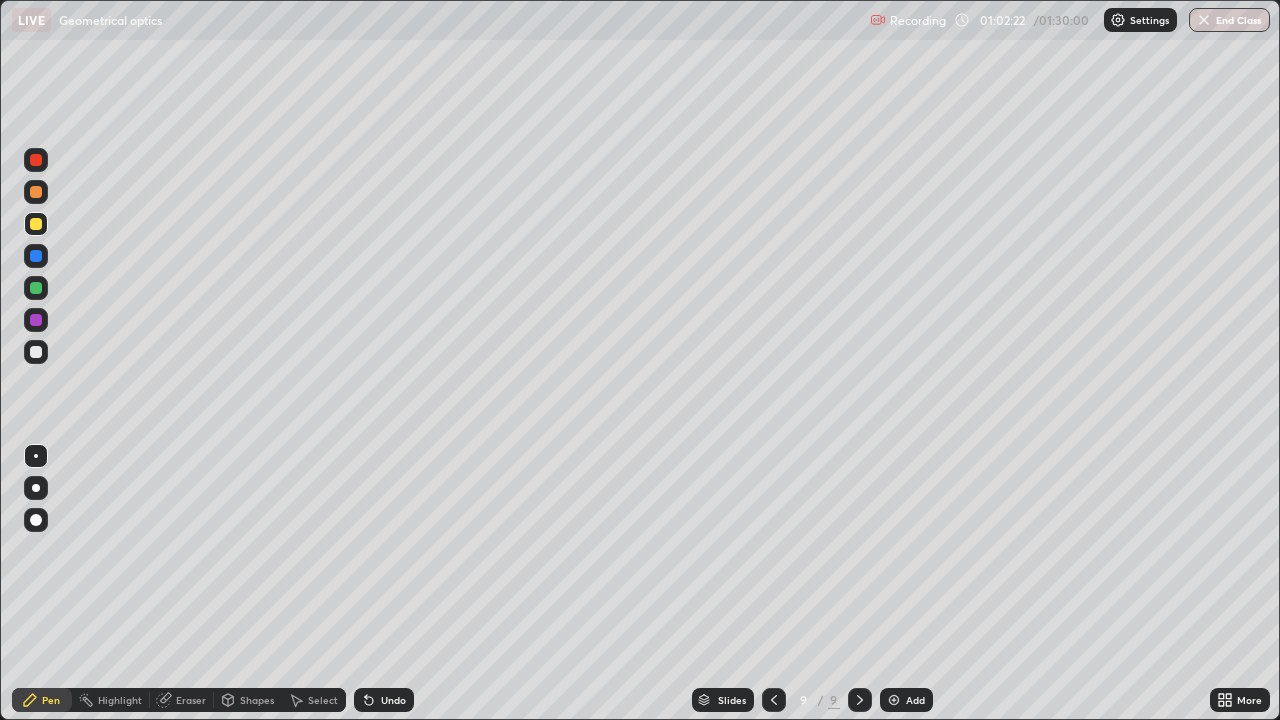 click on "Add" at bounding box center [906, 700] 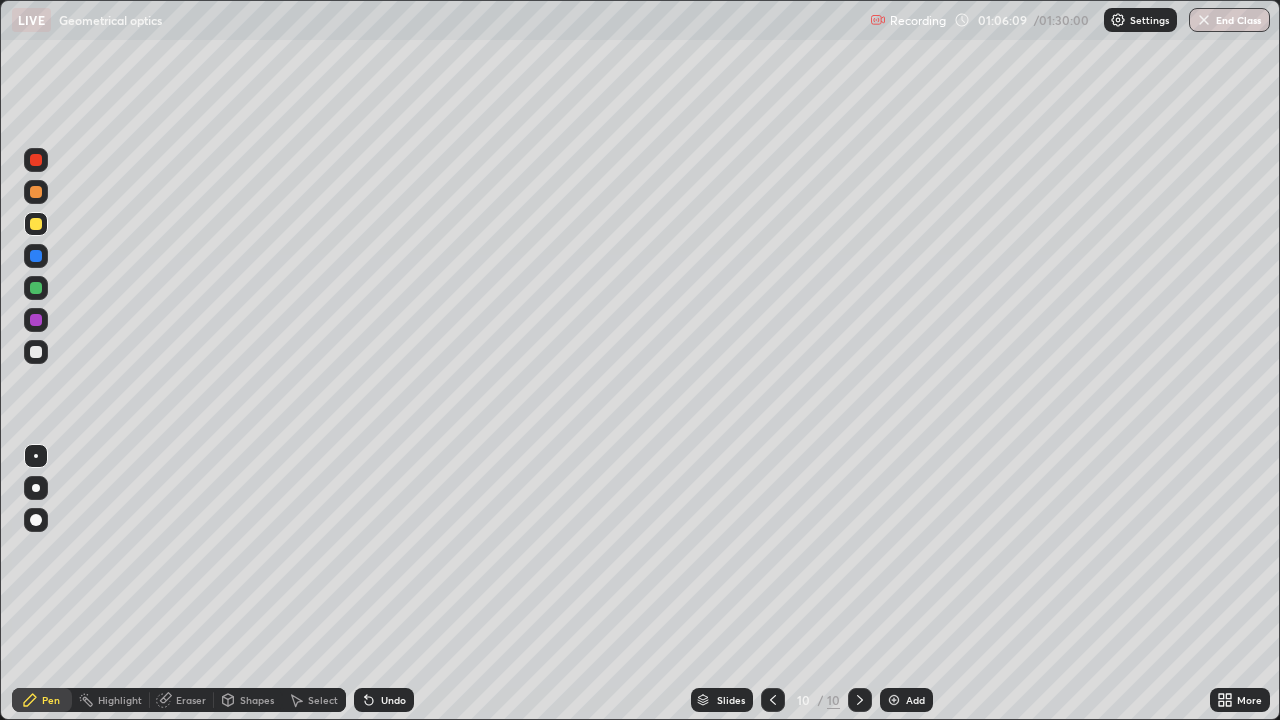 click on "Eraser" at bounding box center (191, 700) 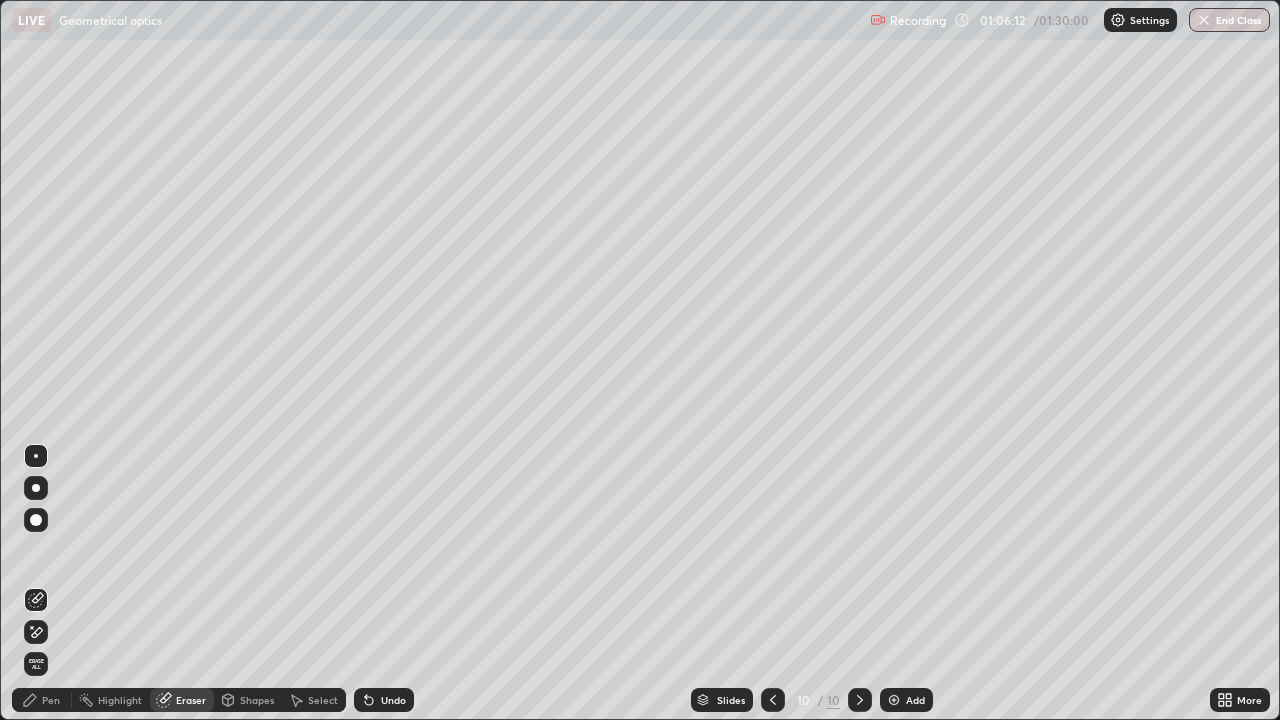 click on "Pen" at bounding box center (42, 700) 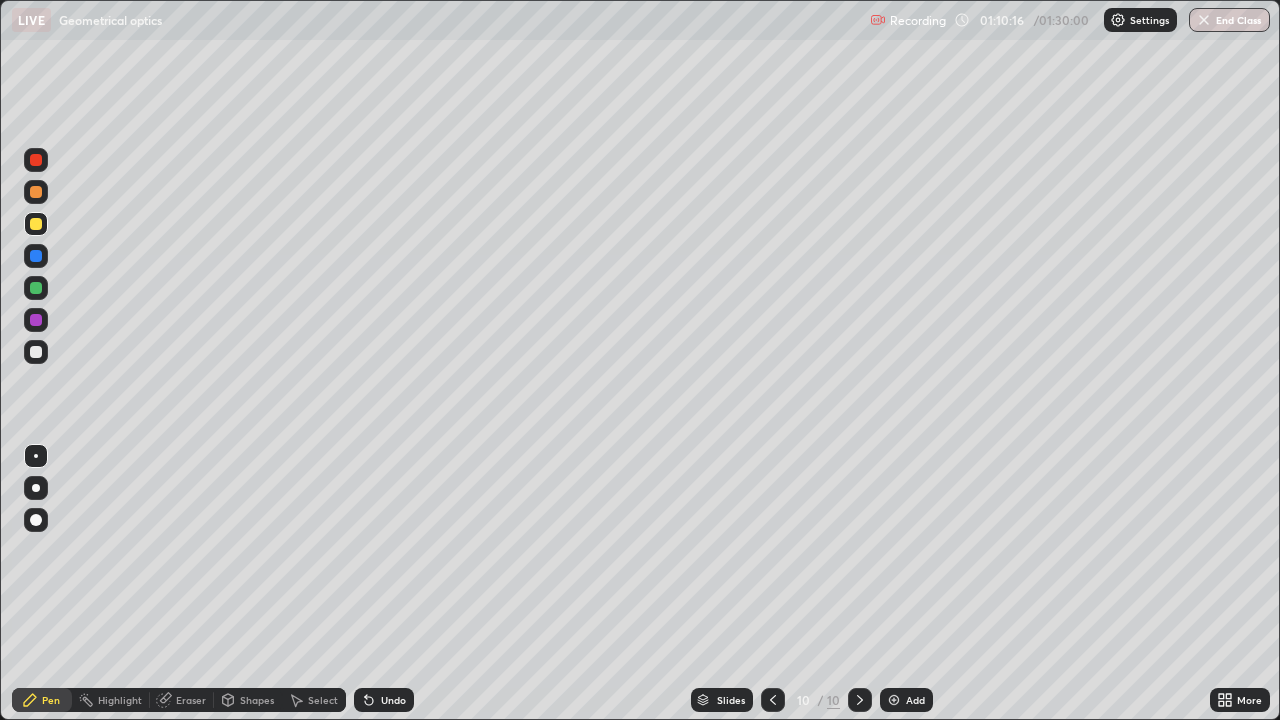 click on "Add" at bounding box center [915, 700] 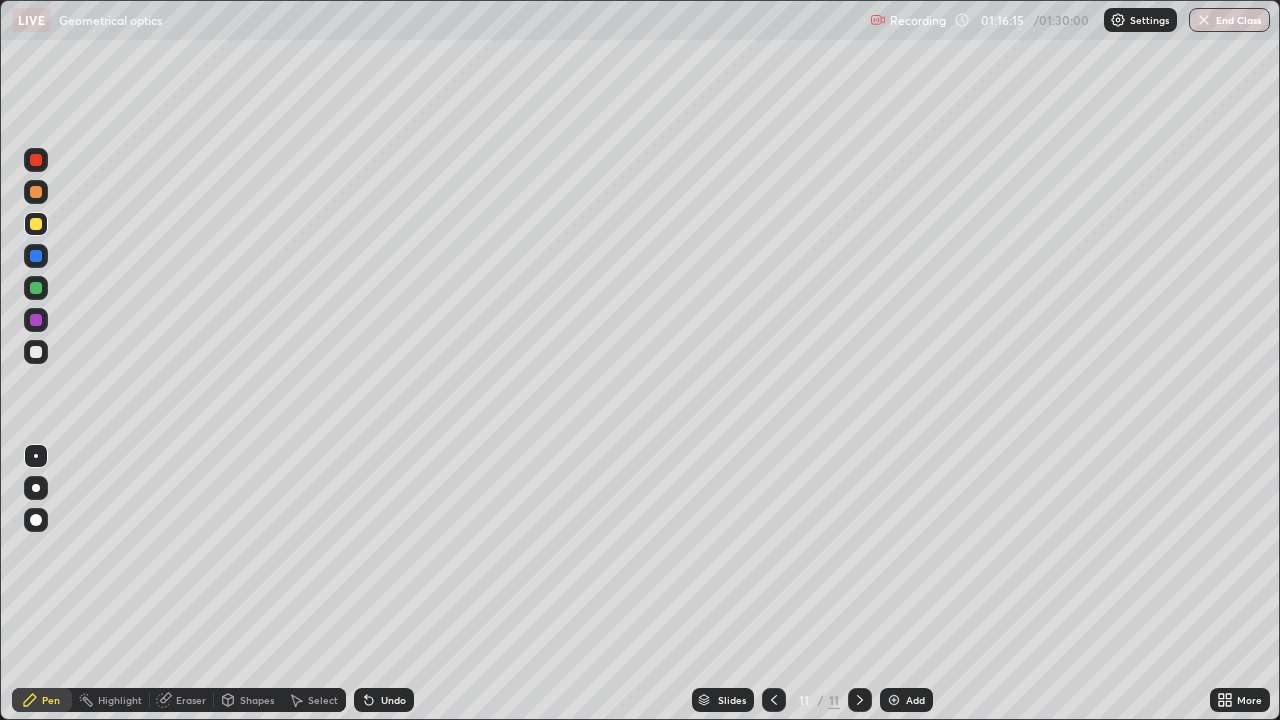 click at bounding box center (894, 700) 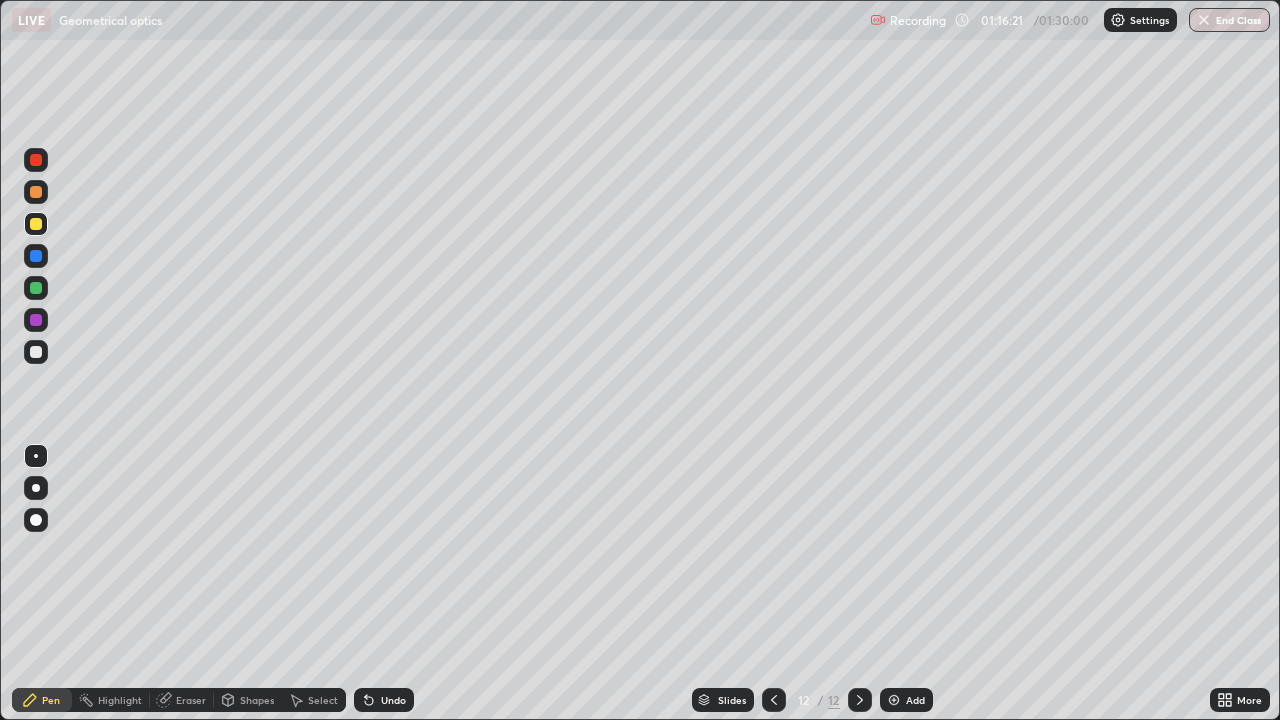 click on "Undo" at bounding box center [393, 700] 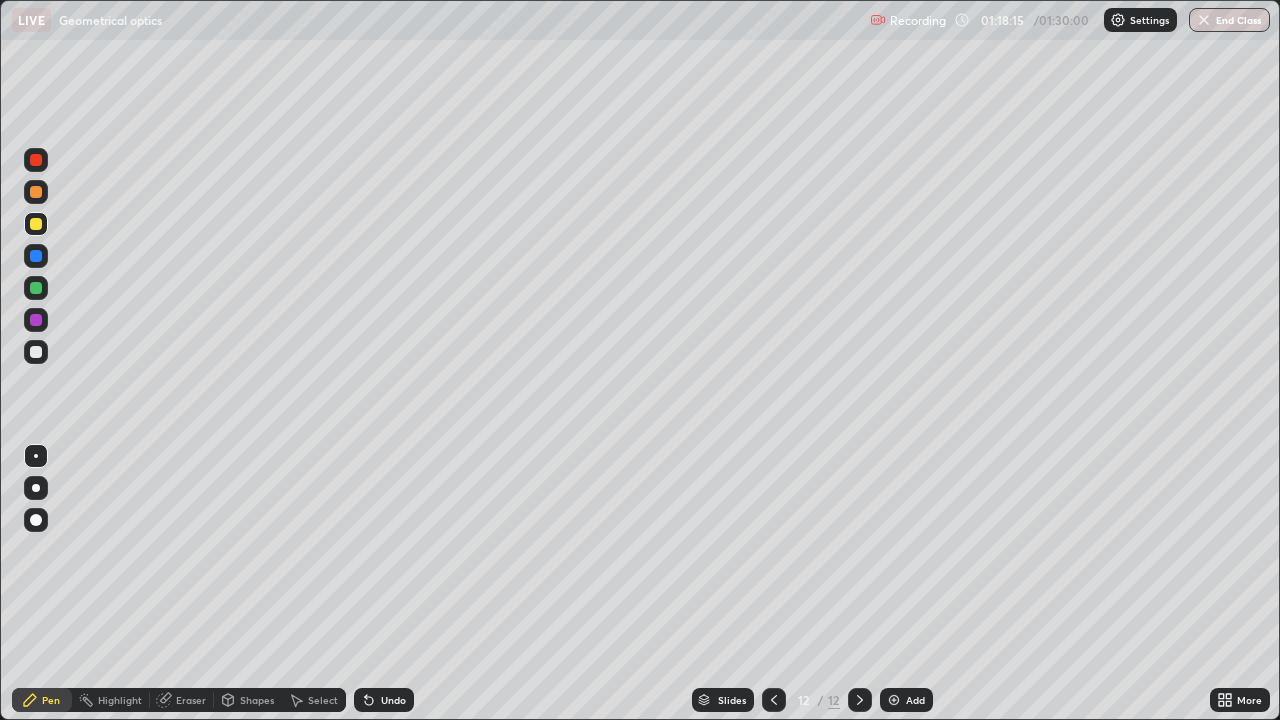 click on "Add" at bounding box center [906, 700] 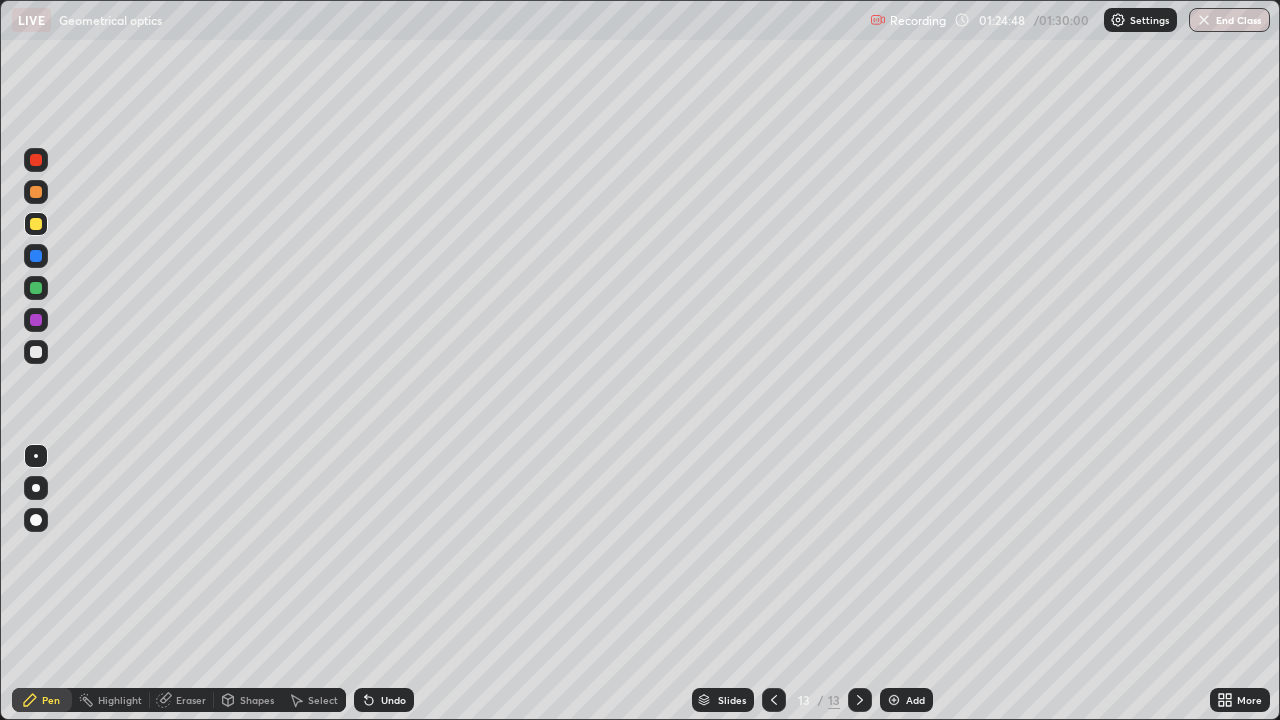 click at bounding box center (36, 352) 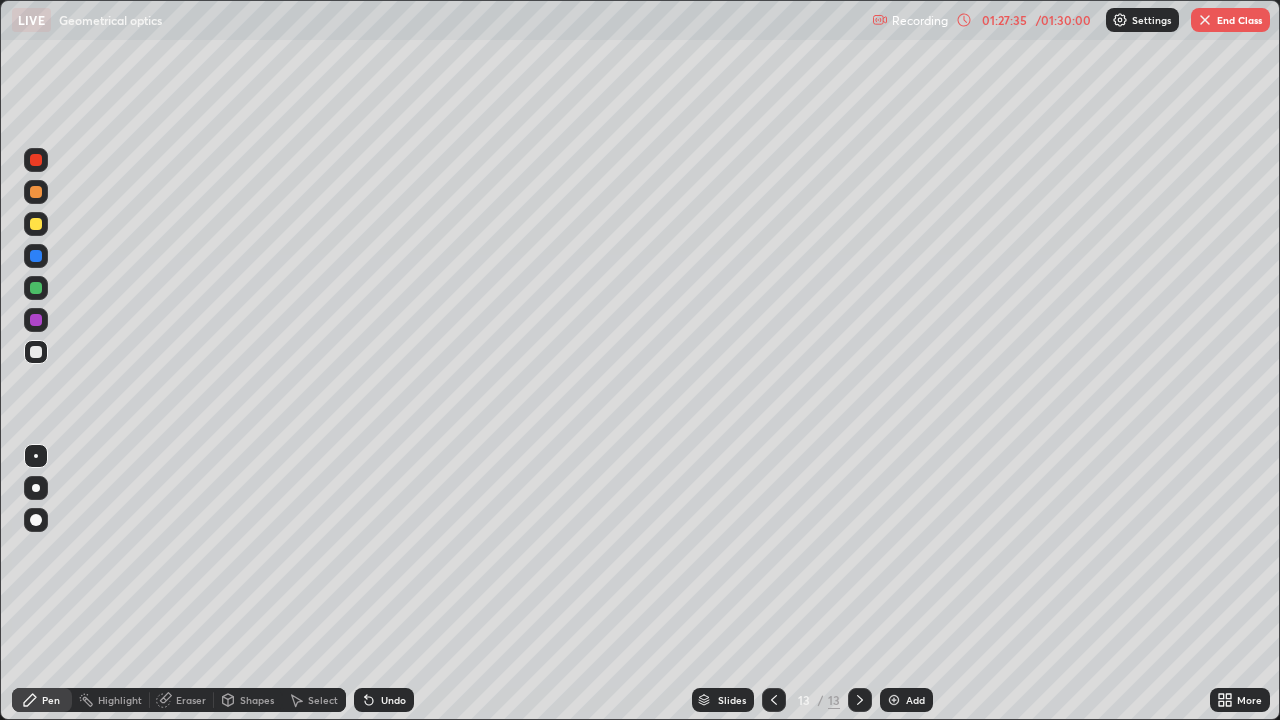 click on "Add" at bounding box center (906, 700) 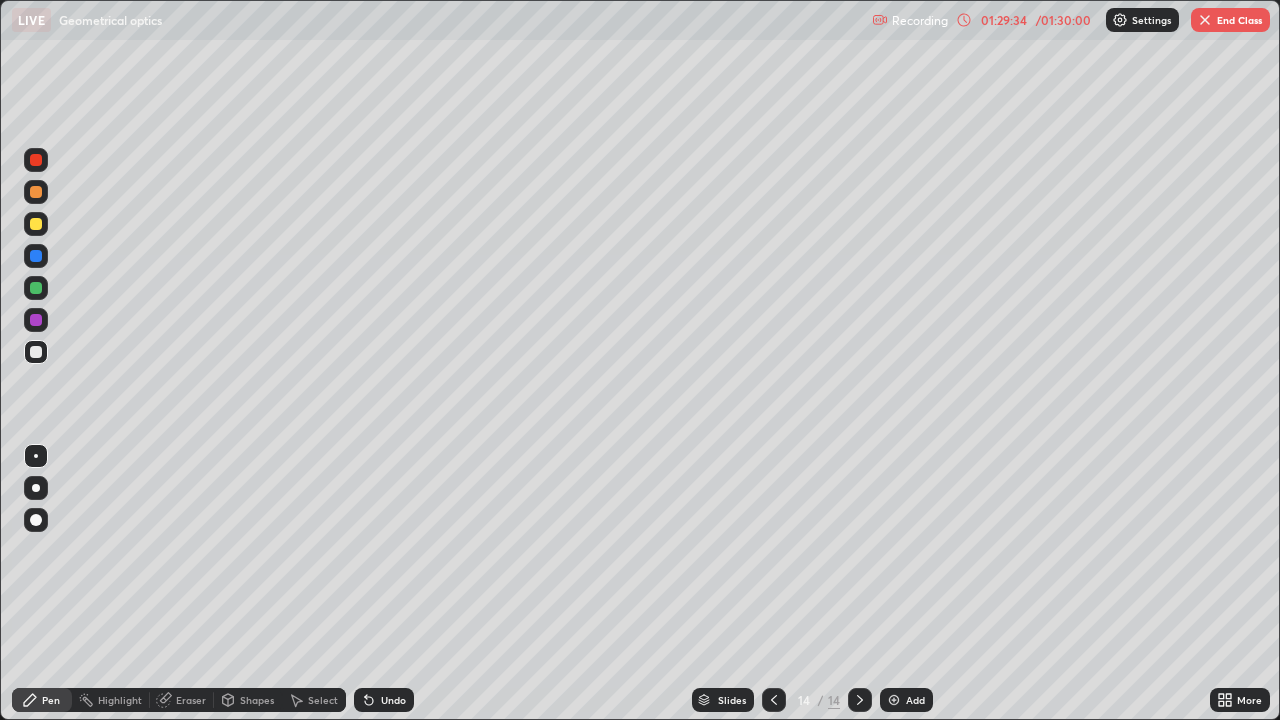 click on "End Class" at bounding box center [1230, 20] 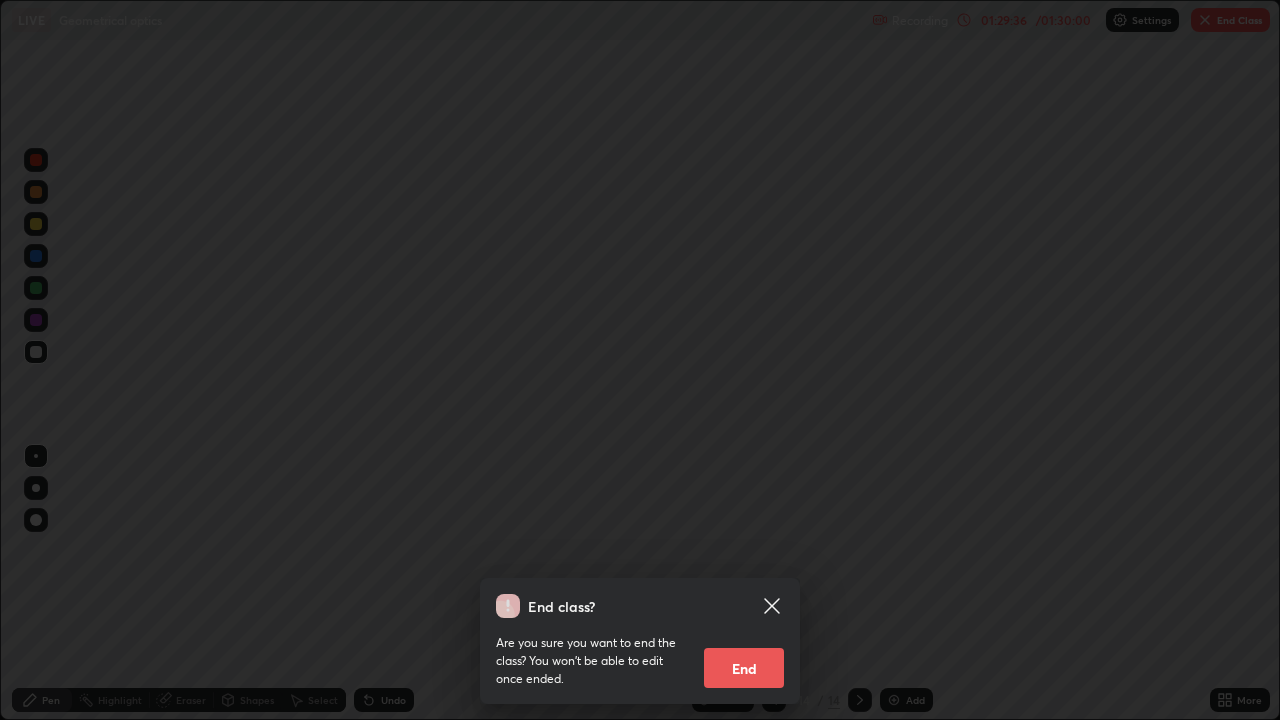 click on "End" at bounding box center [744, 668] 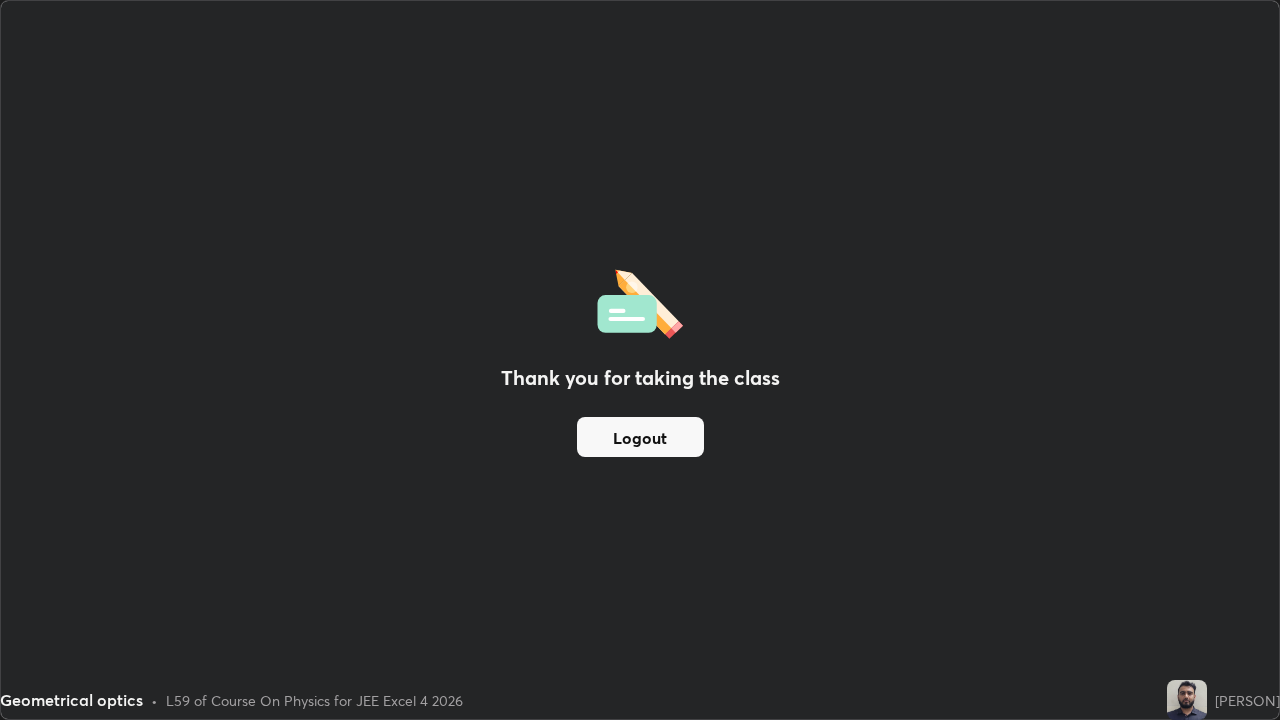 click on "Logout" at bounding box center [640, 437] 